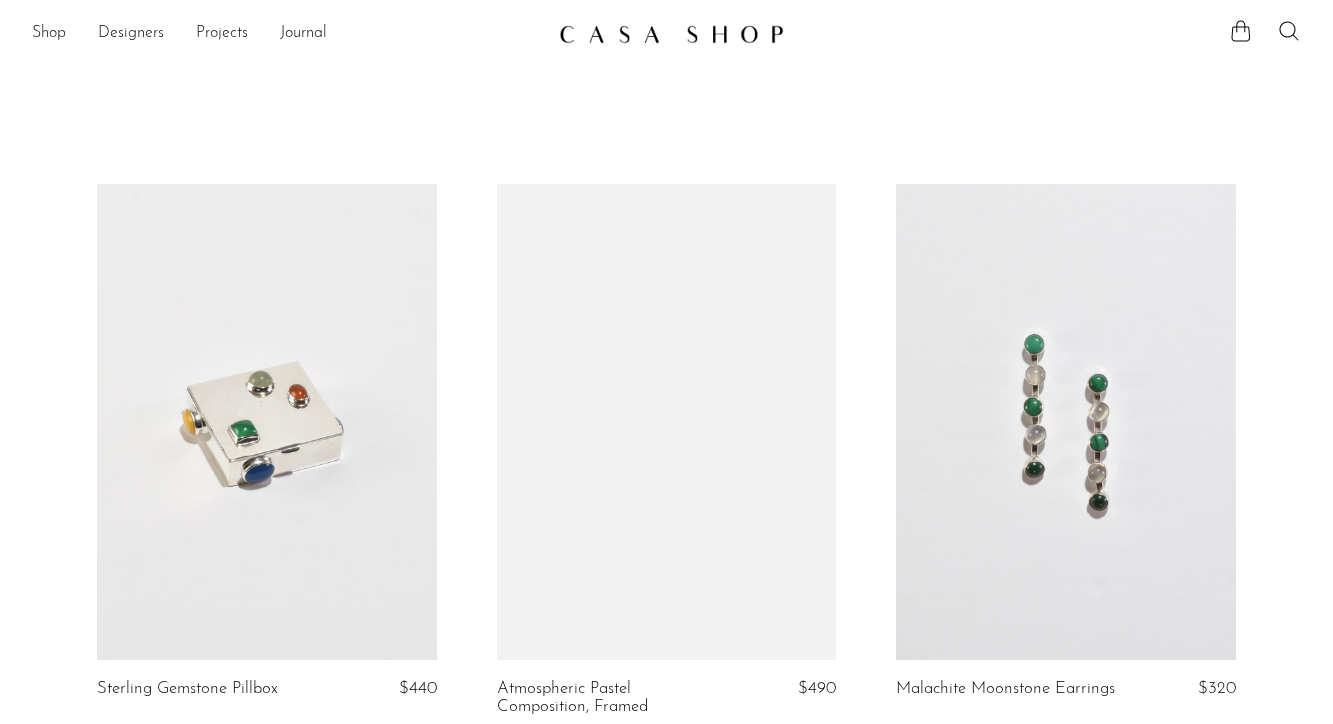 scroll, scrollTop: 0, scrollLeft: 0, axis: both 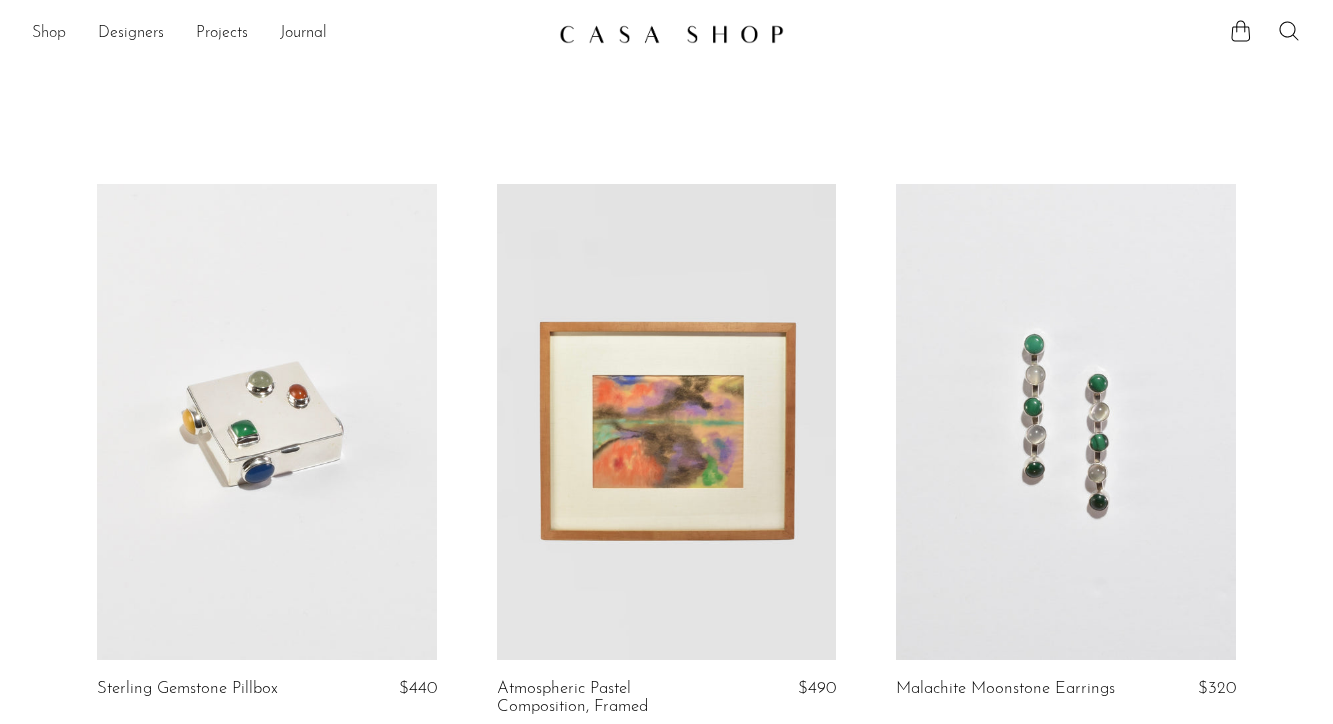 click on "Shop" at bounding box center [49, 34] 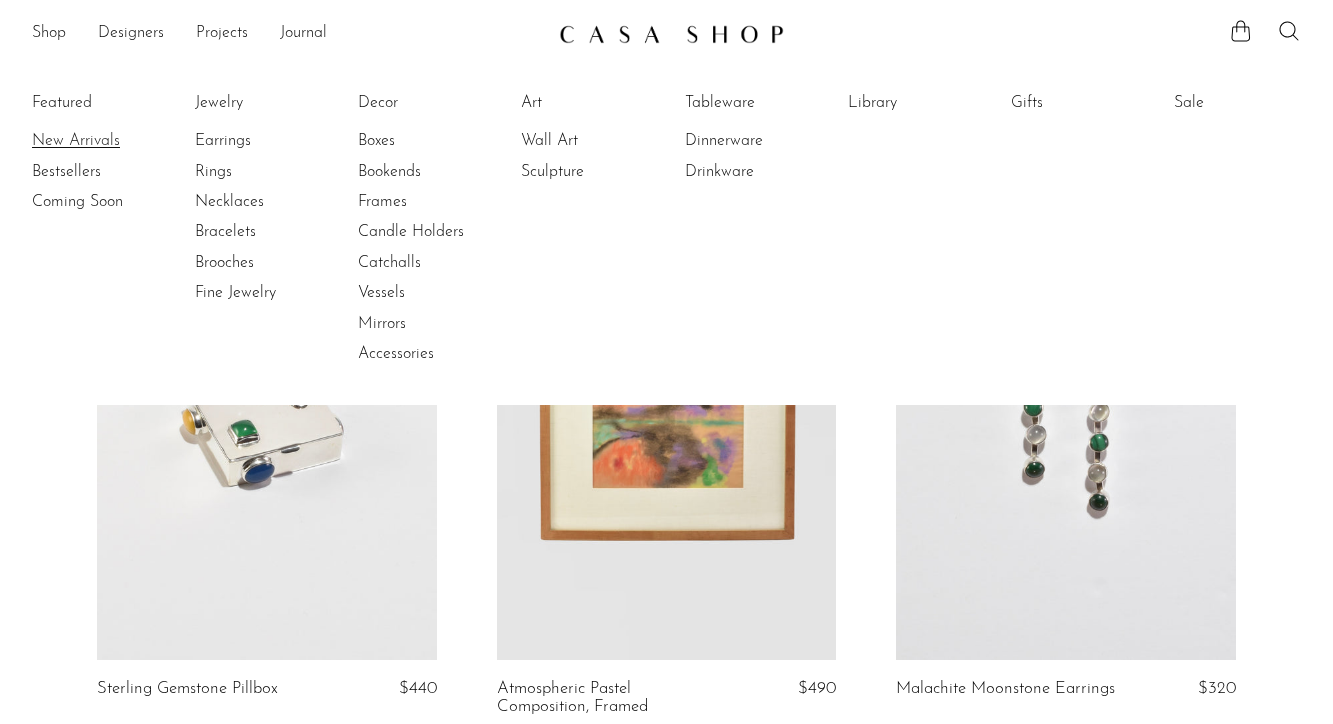 click on "New Arrivals" at bounding box center [107, 141] 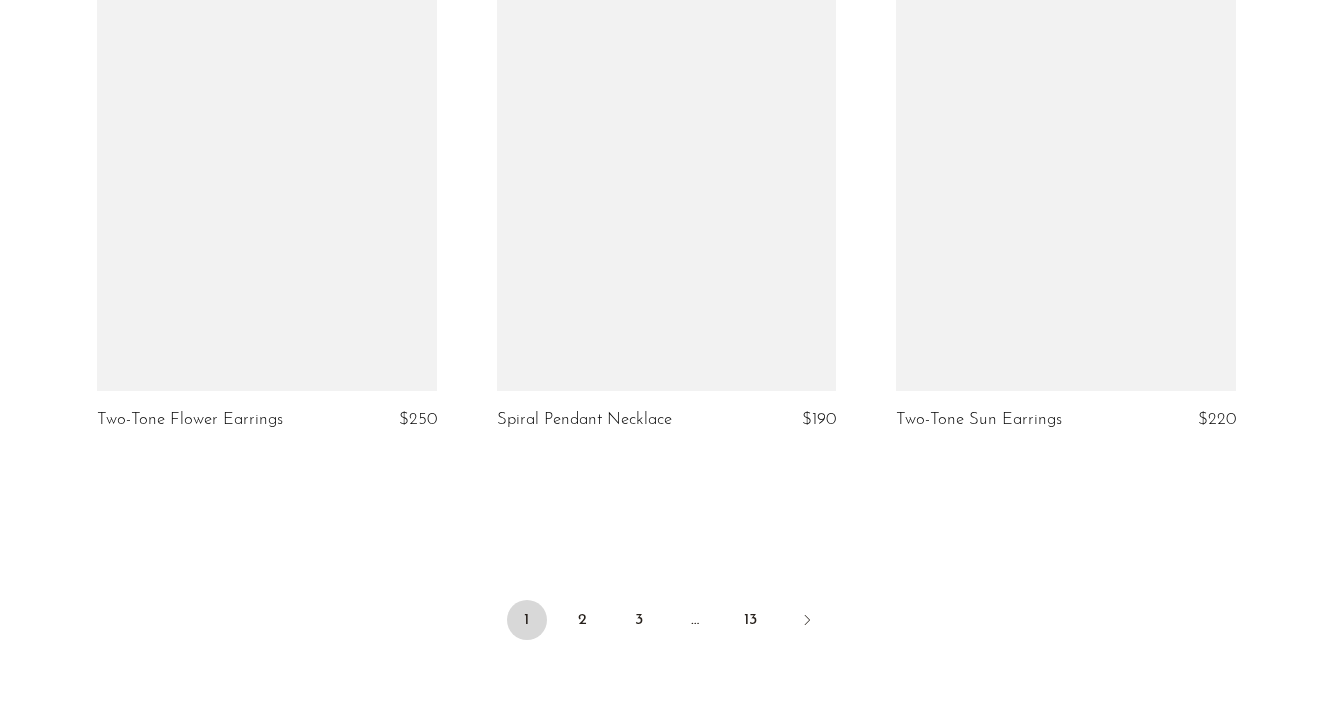 scroll, scrollTop: 6573, scrollLeft: 0, axis: vertical 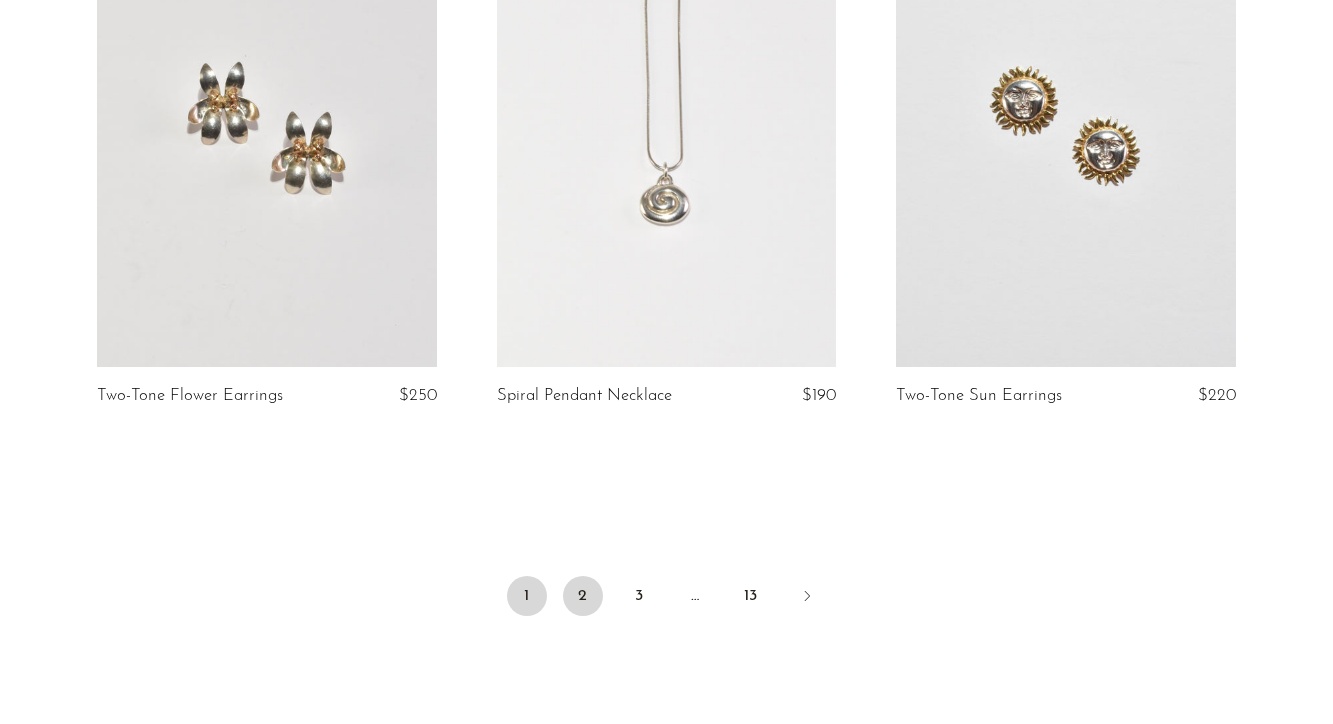 click on "2" at bounding box center [583, 596] 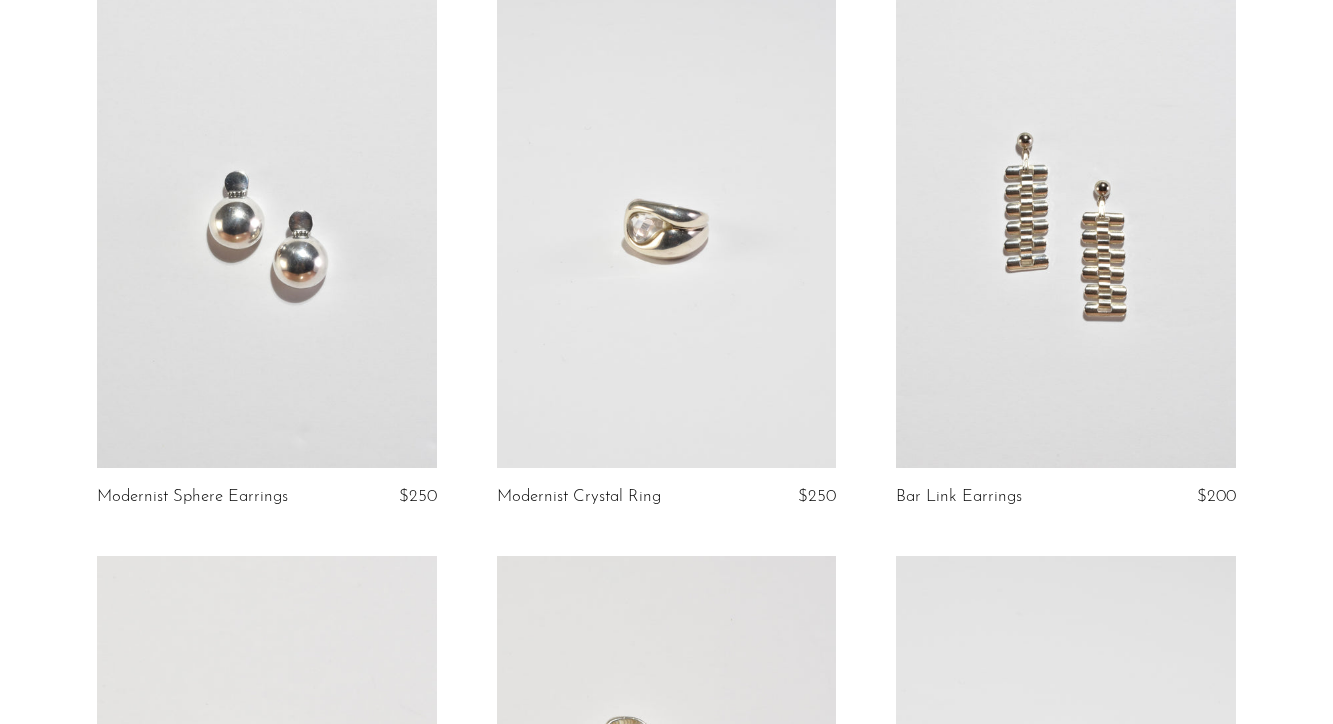 scroll, scrollTop: 760, scrollLeft: 0, axis: vertical 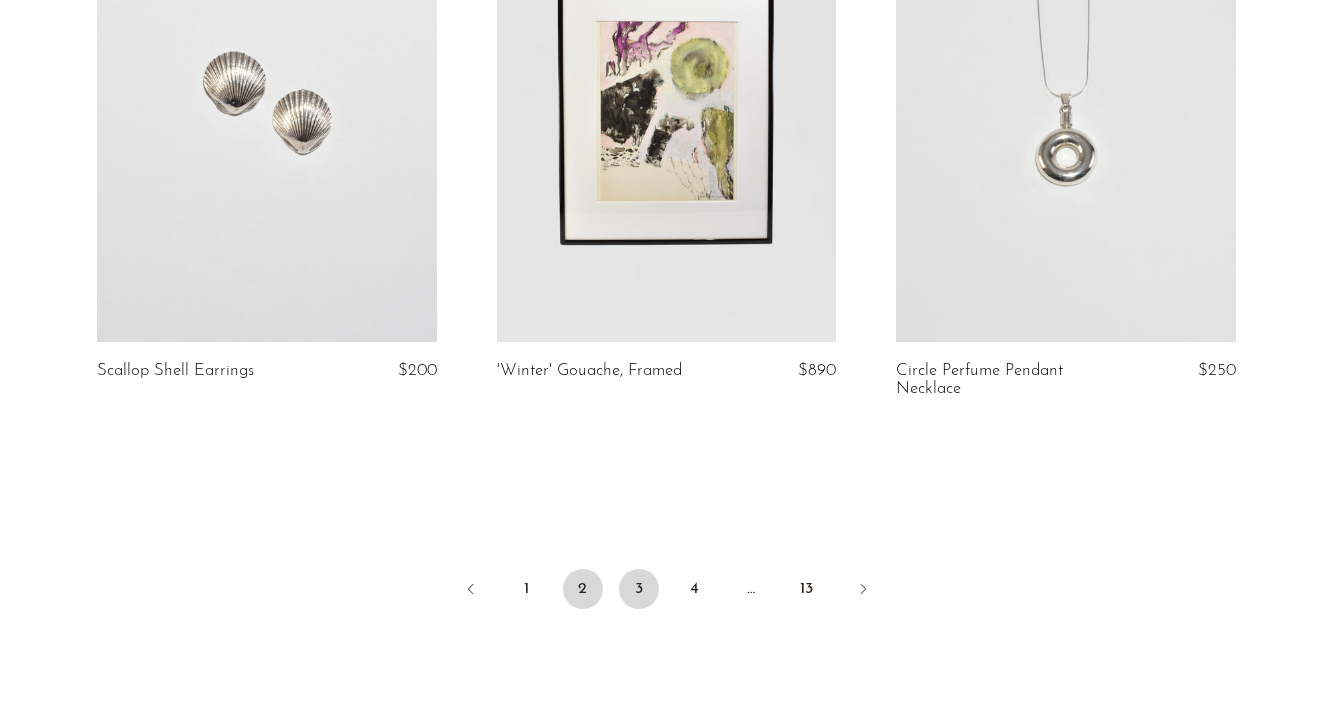 click on "3" at bounding box center (639, 589) 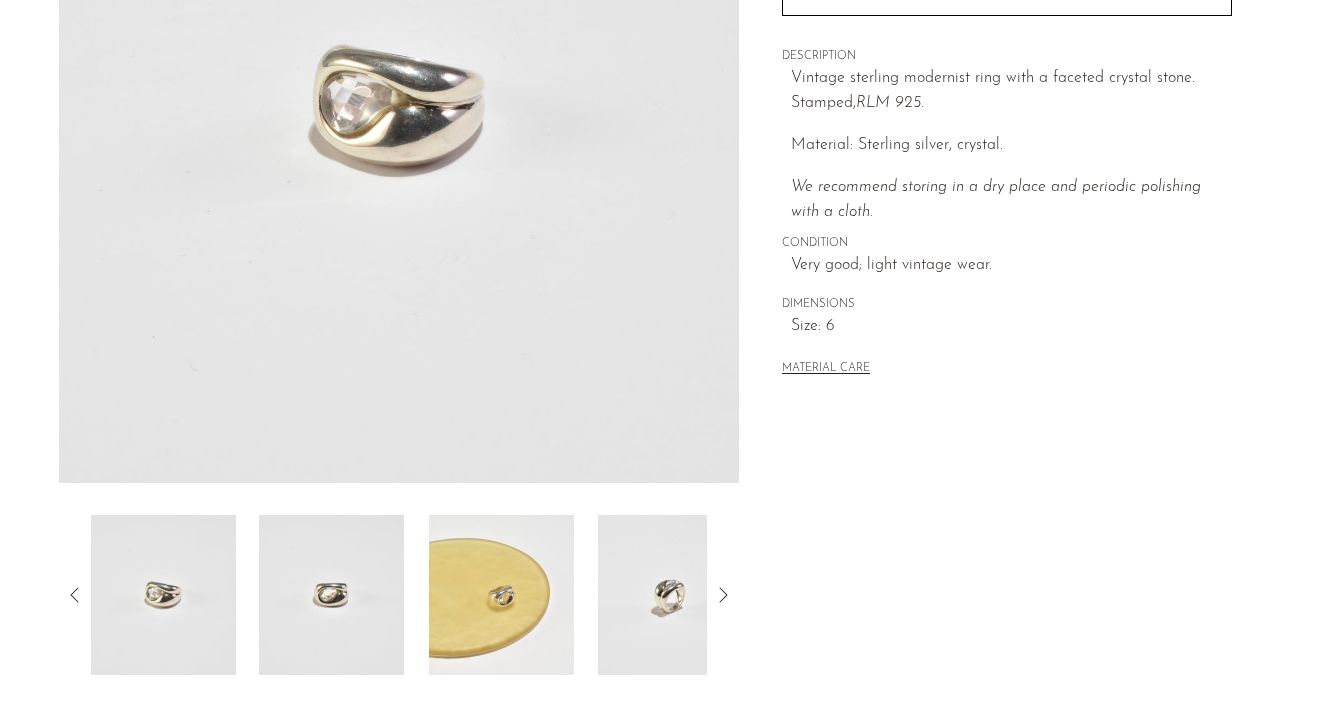 scroll, scrollTop: 353, scrollLeft: 0, axis: vertical 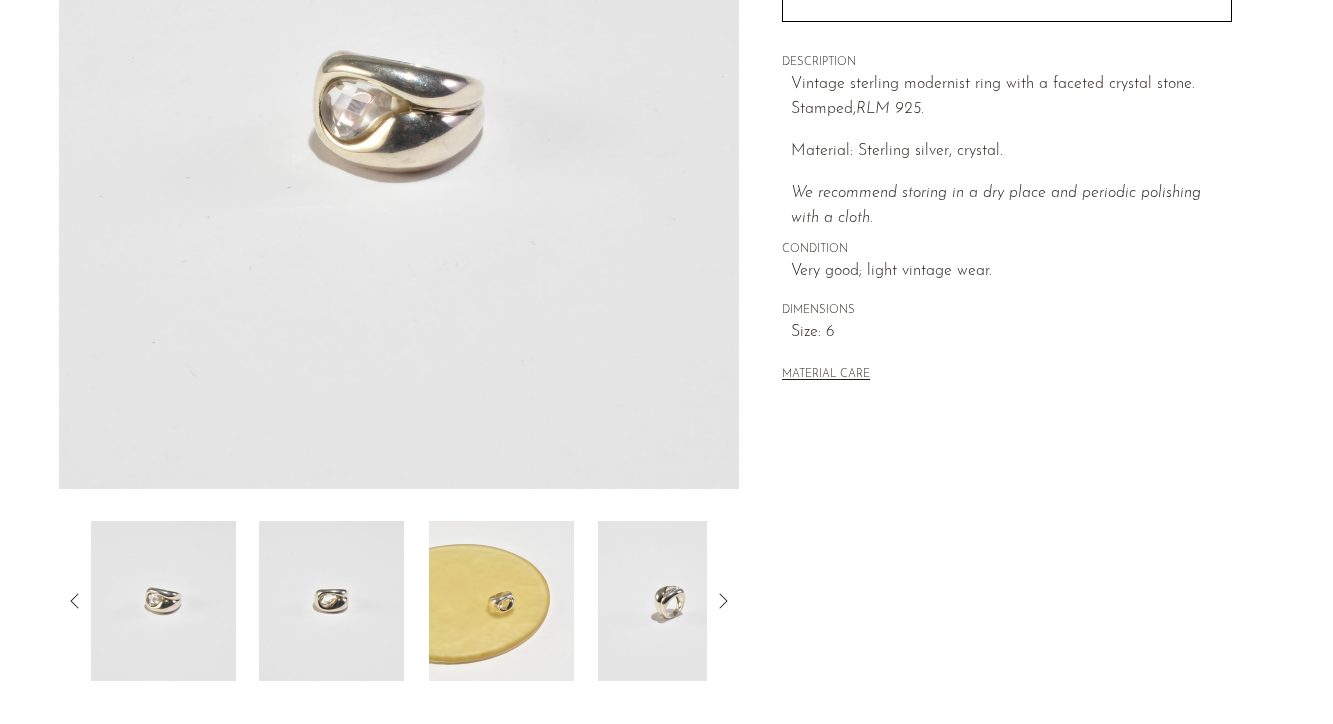 click at bounding box center [331, 601] 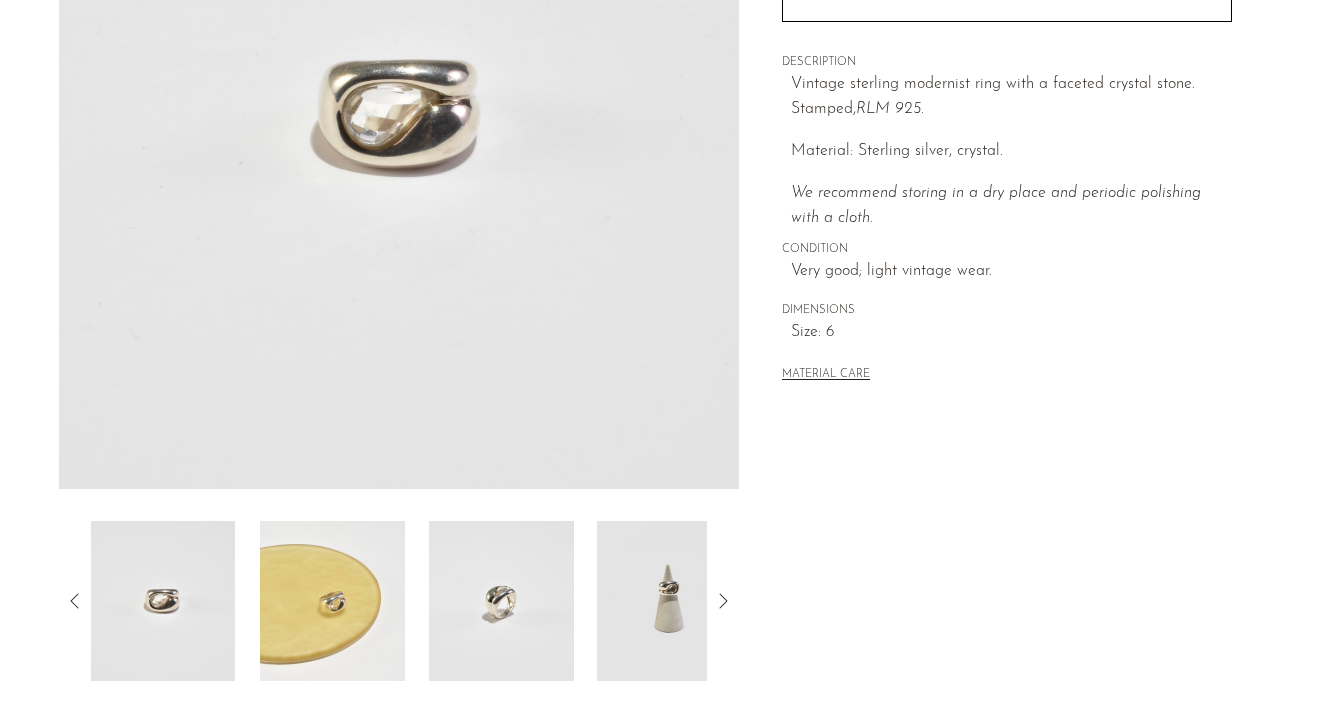 click at bounding box center [332, 601] 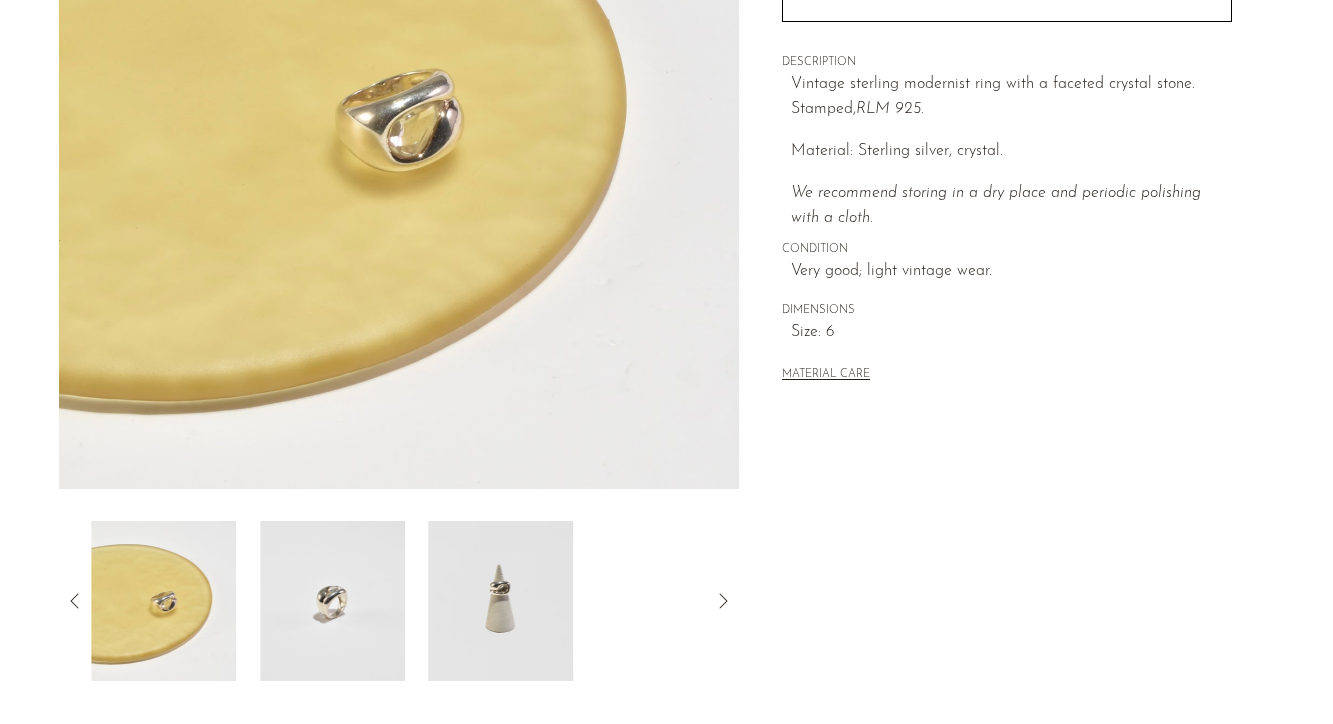 click at bounding box center (332, 601) 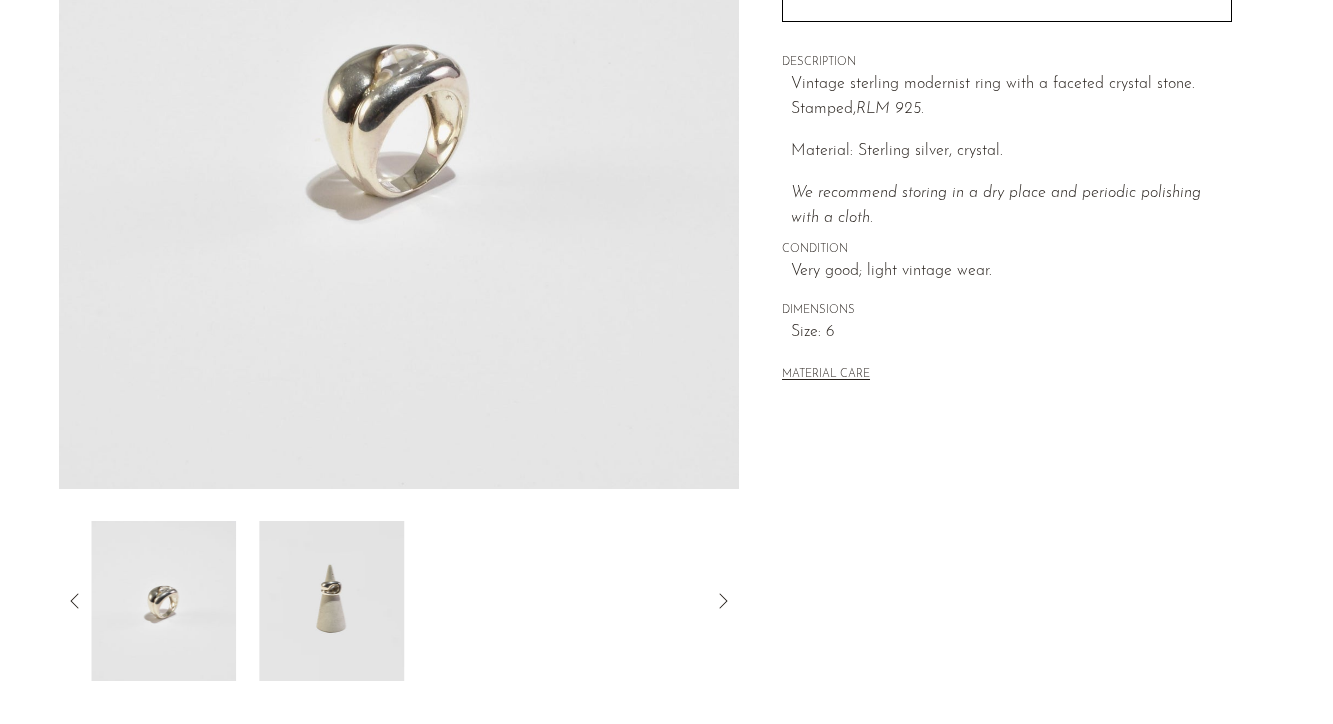click at bounding box center (332, 601) 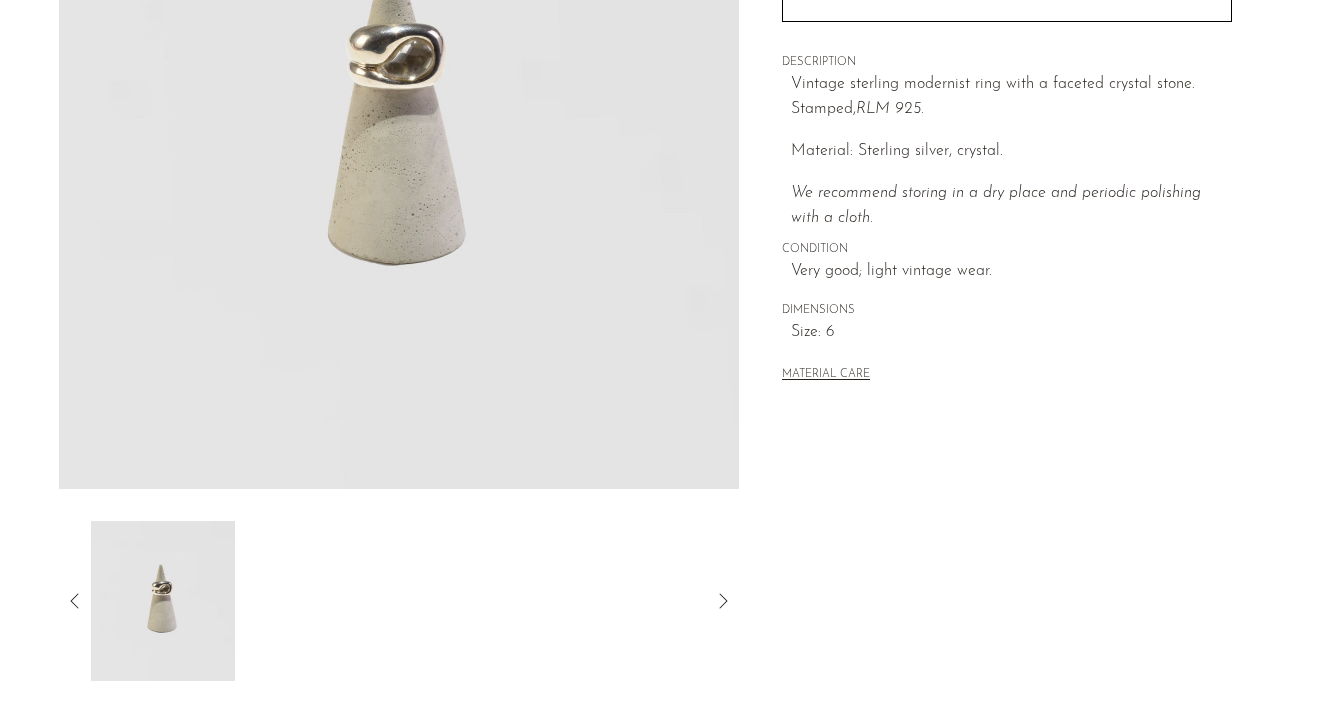 click 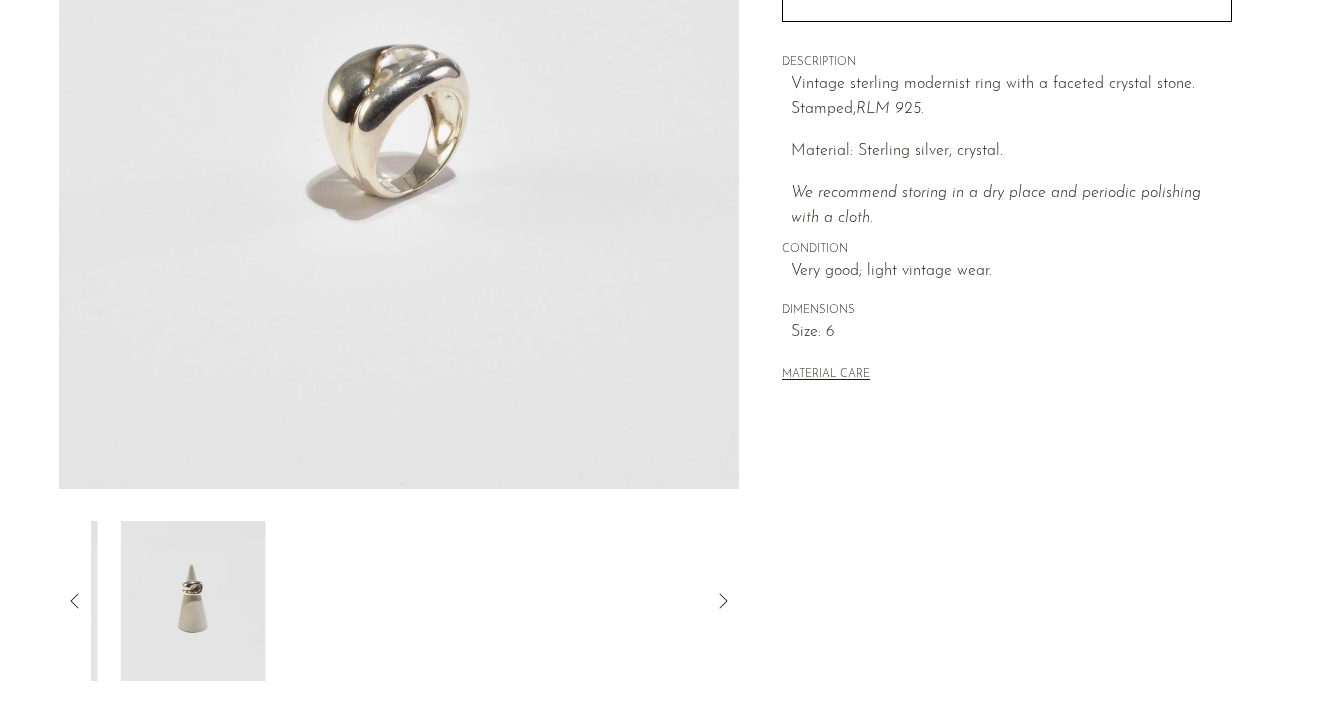 click 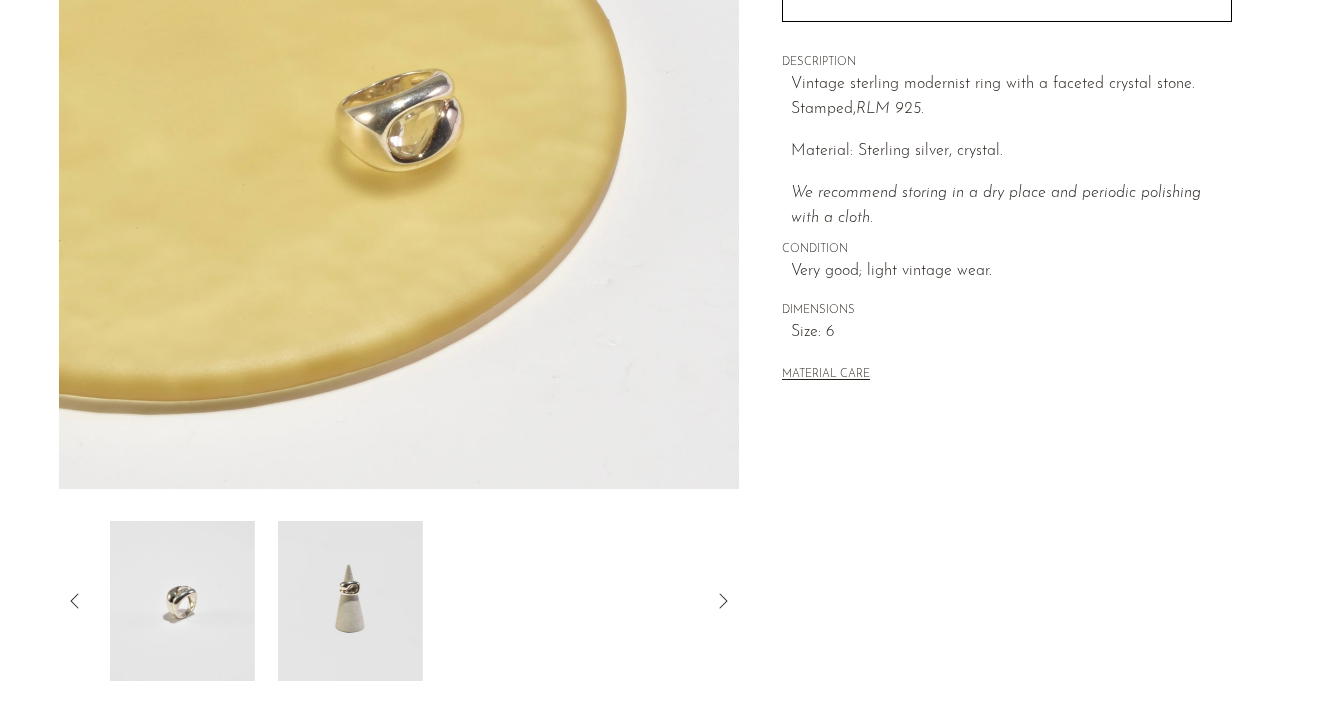 click 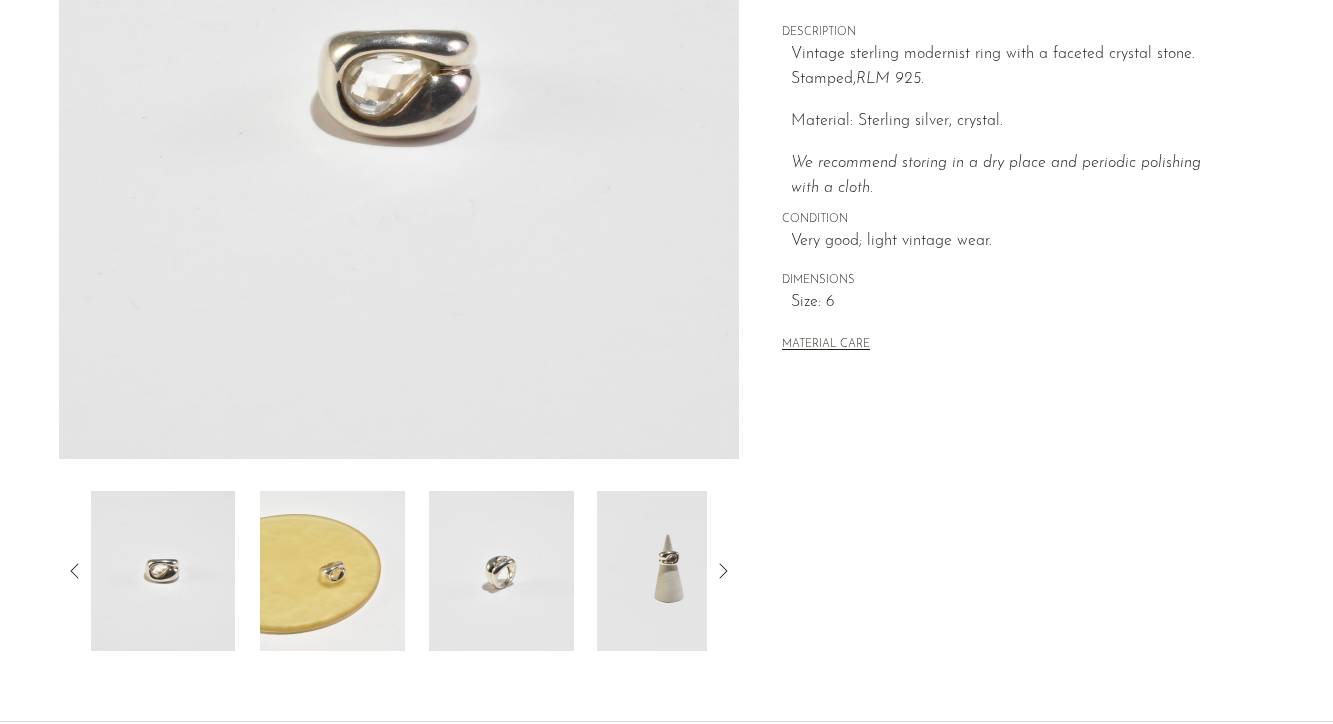 scroll, scrollTop: 386, scrollLeft: 0, axis: vertical 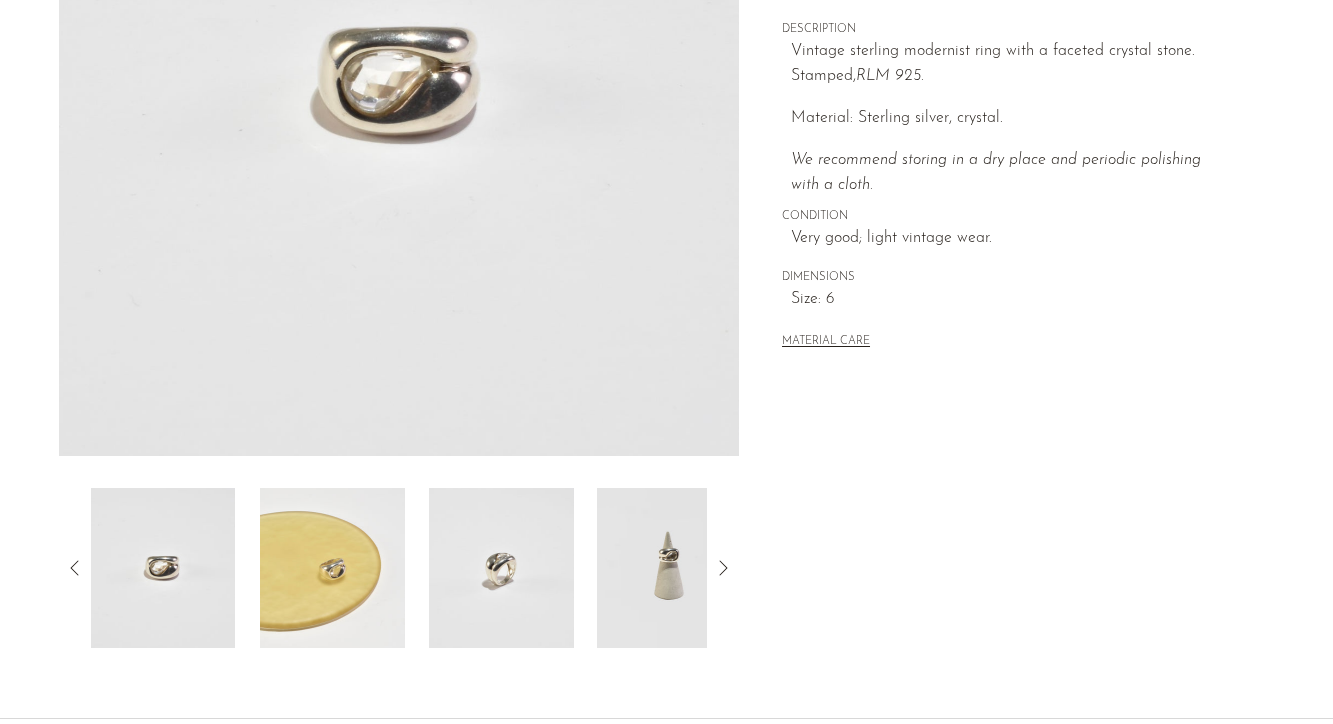click at bounding box center (162, 568) 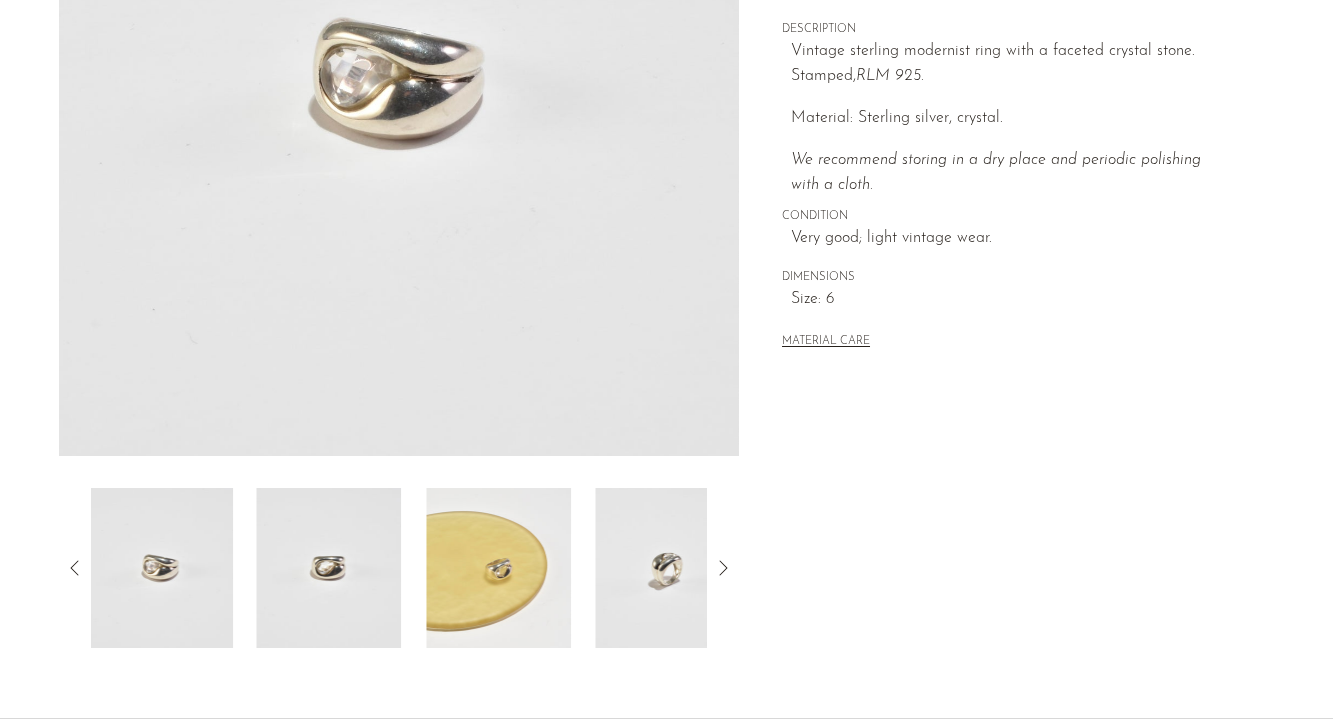 click 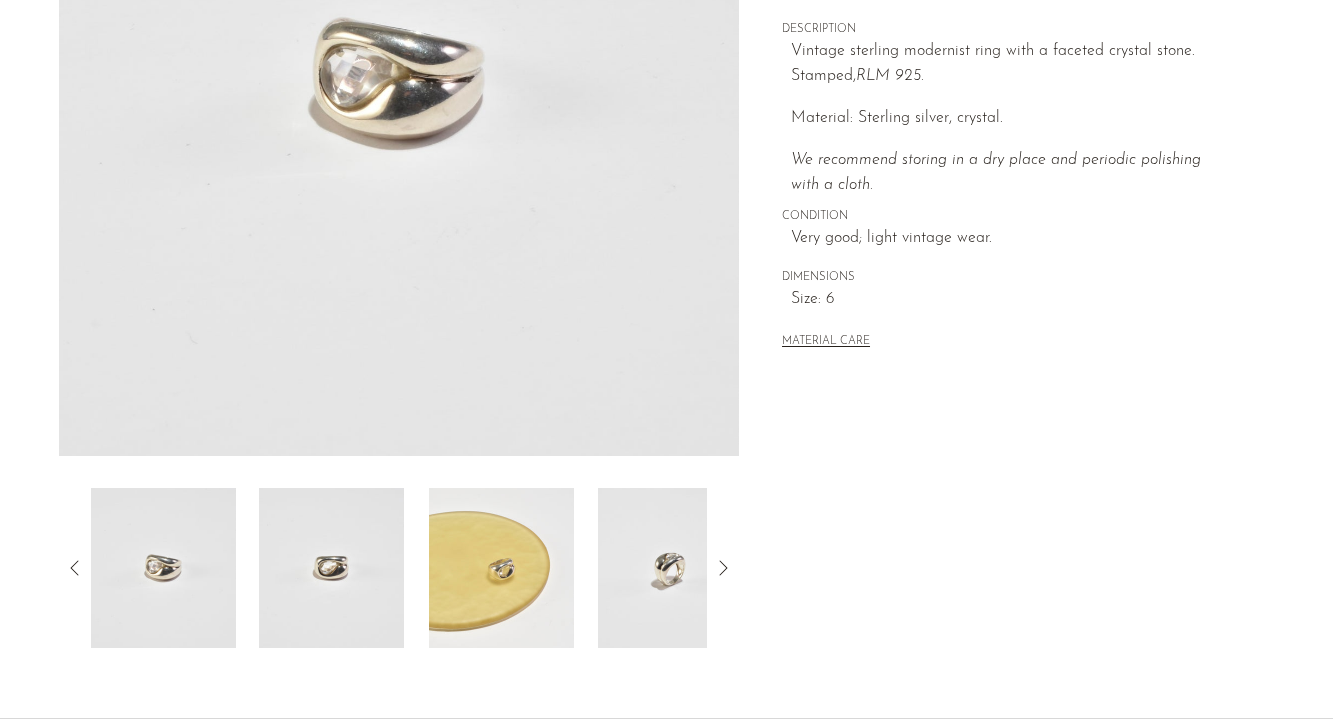 click at bounding box center (331, 568) 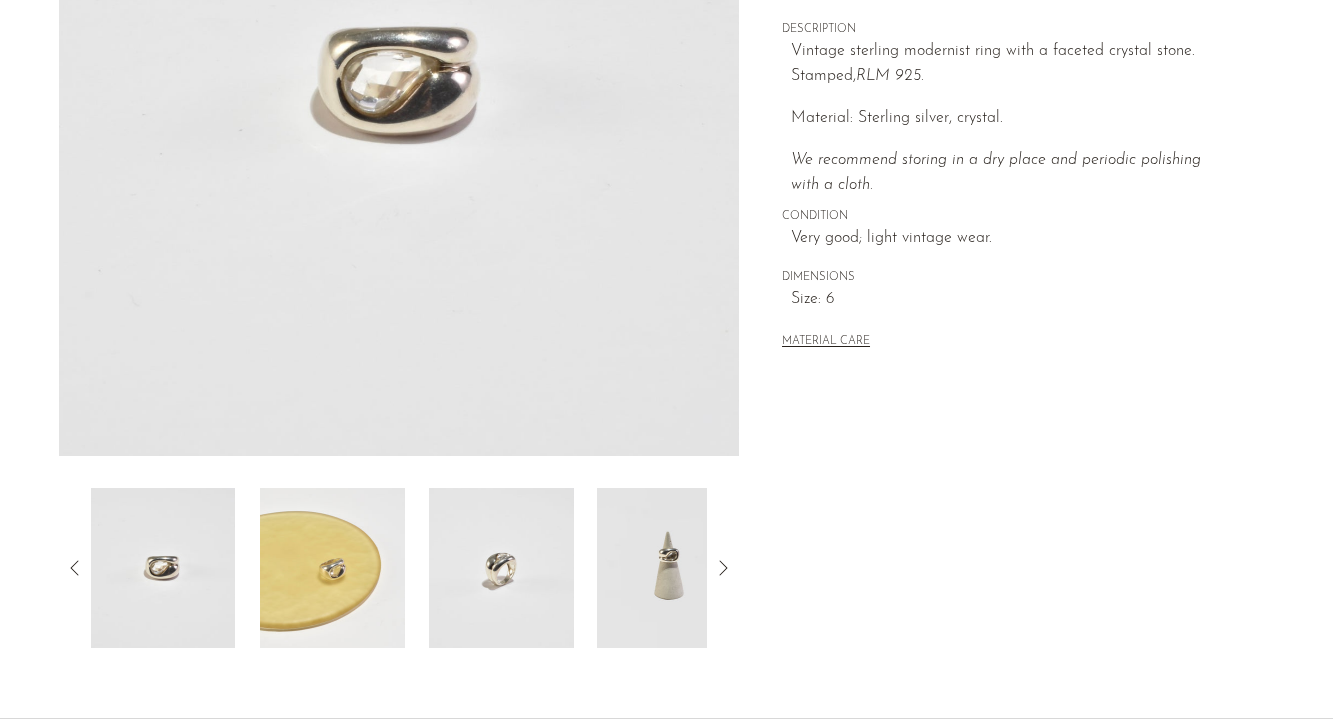 click at bounding box center [670, 568] 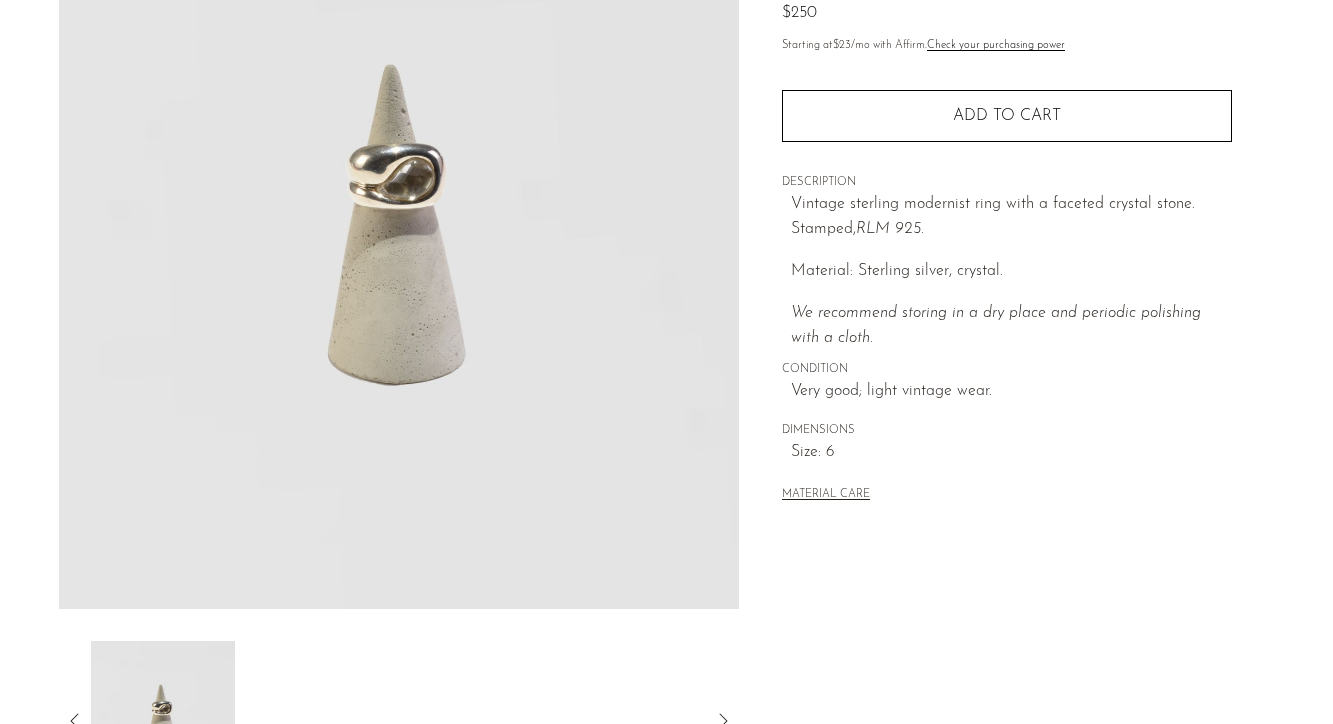 scroll, scrollTop: 155, scrollLeft: 0, axis: vertical 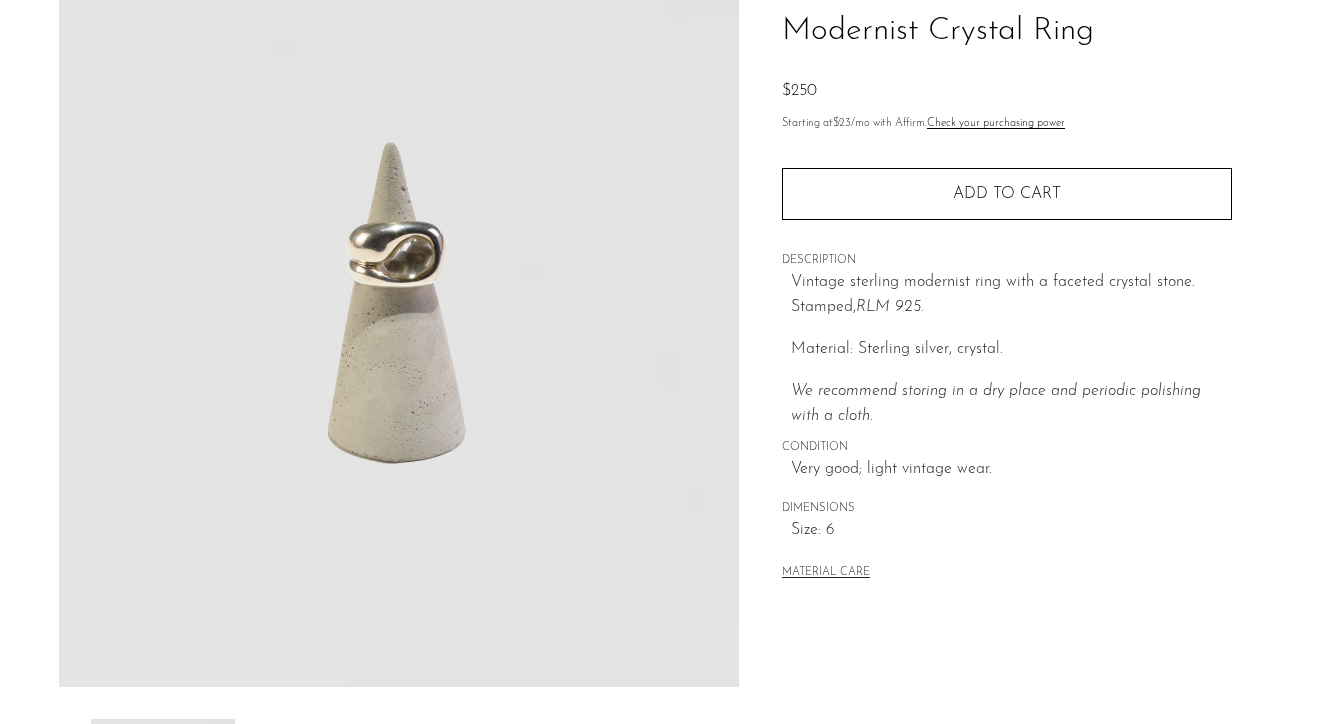 click at bounding box center (399, 312) 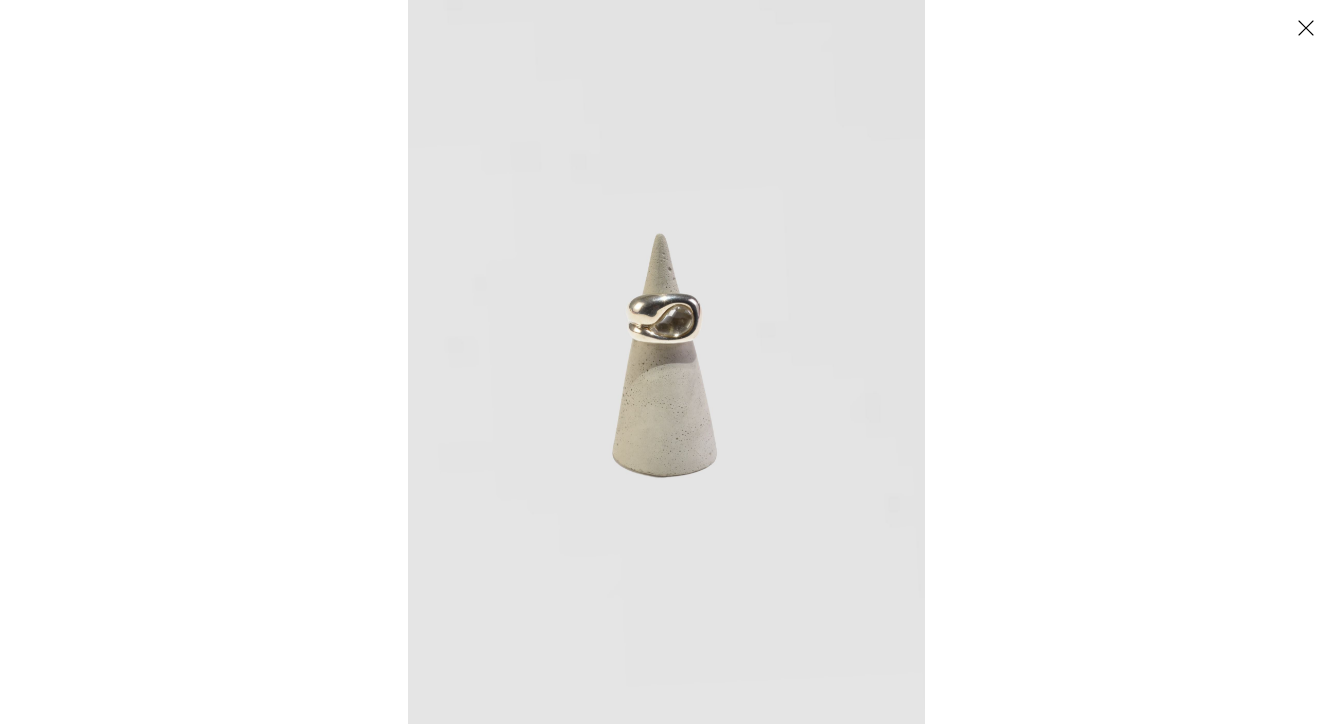 click at bounding box center (666, 362) 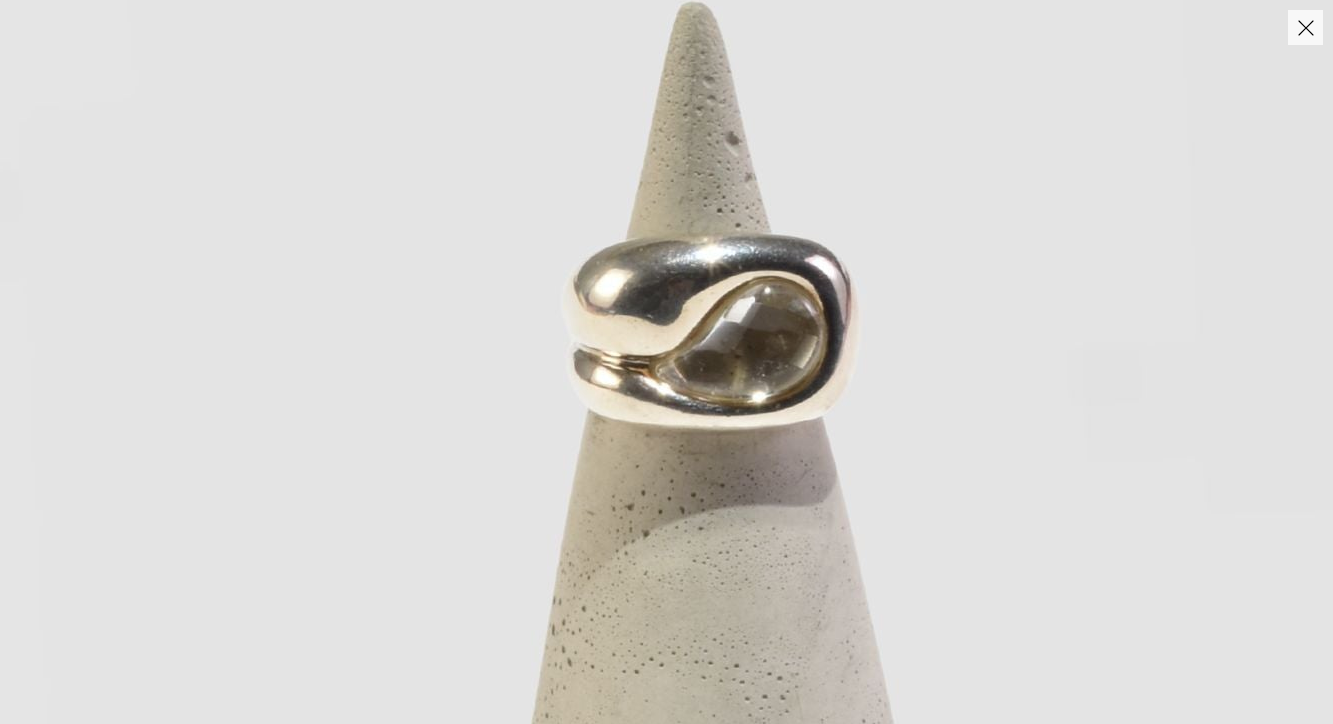 click at bounding box center (720, 501) 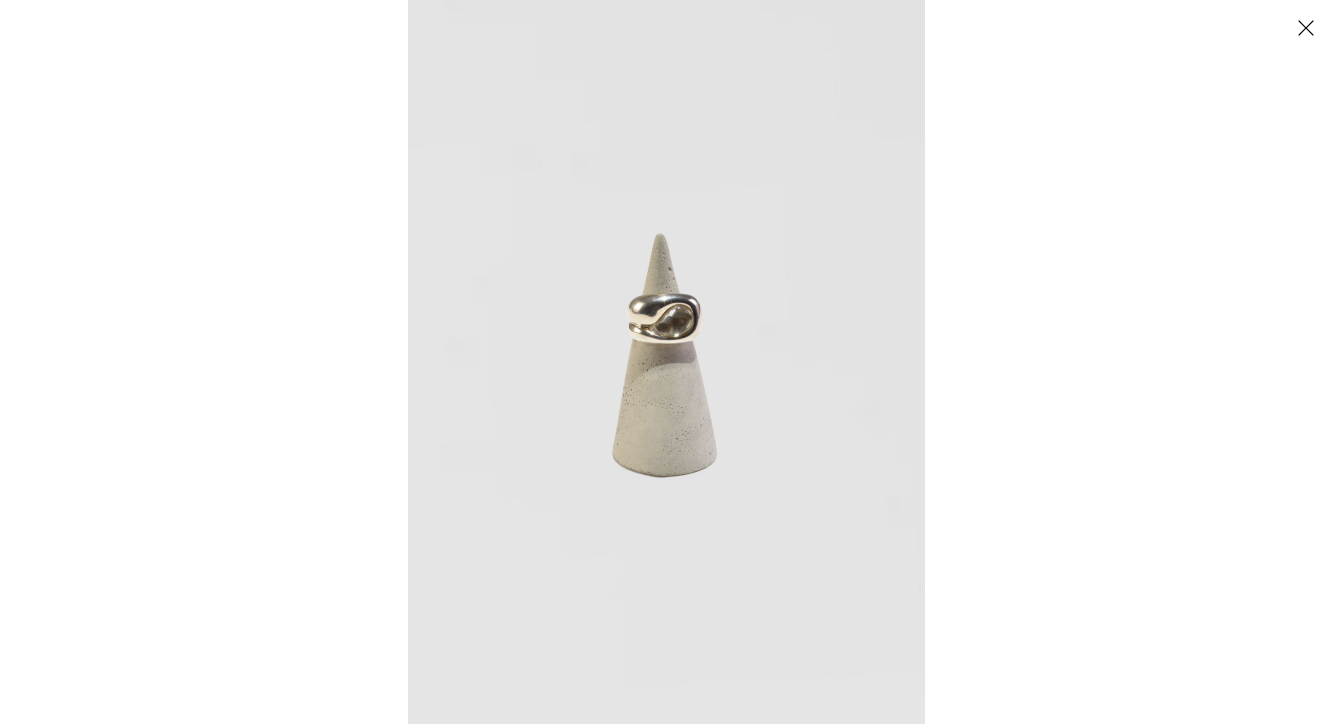 click at bounding box center [1305, 27] 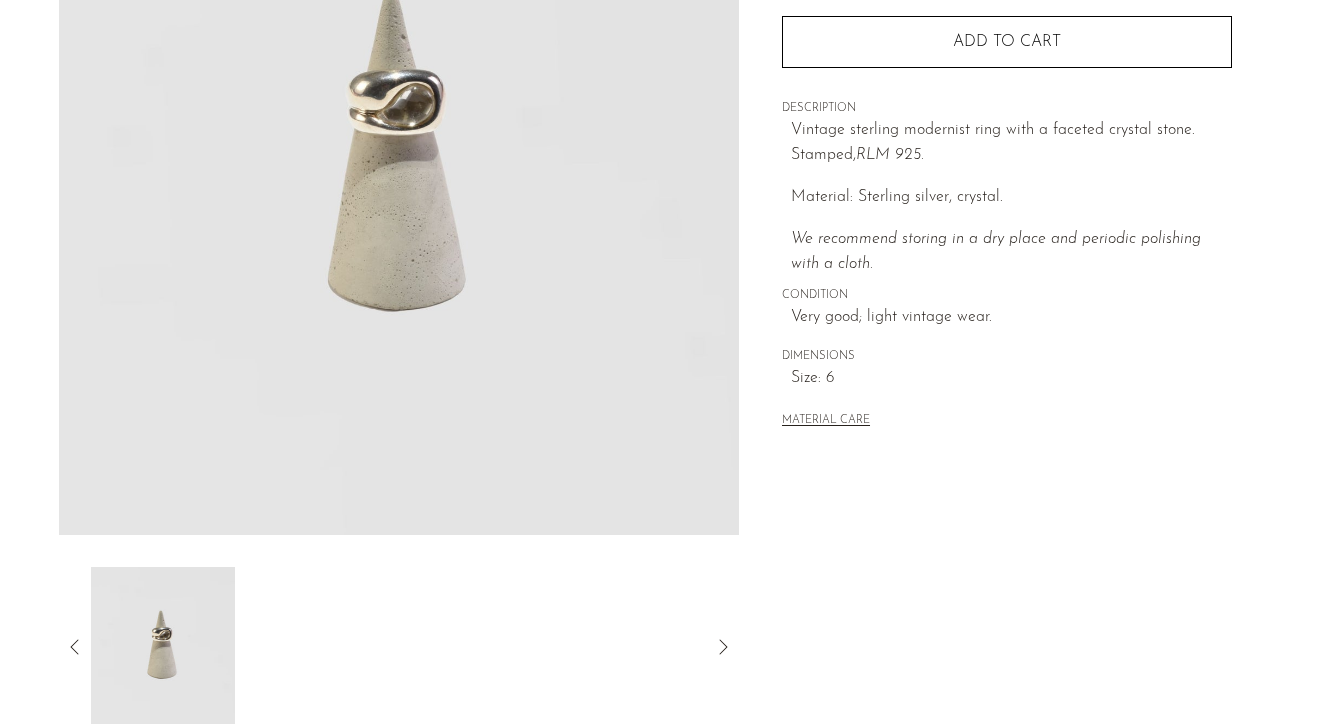 scroll, scrollTop: 578, scrollLeft: 0, axis: vertical 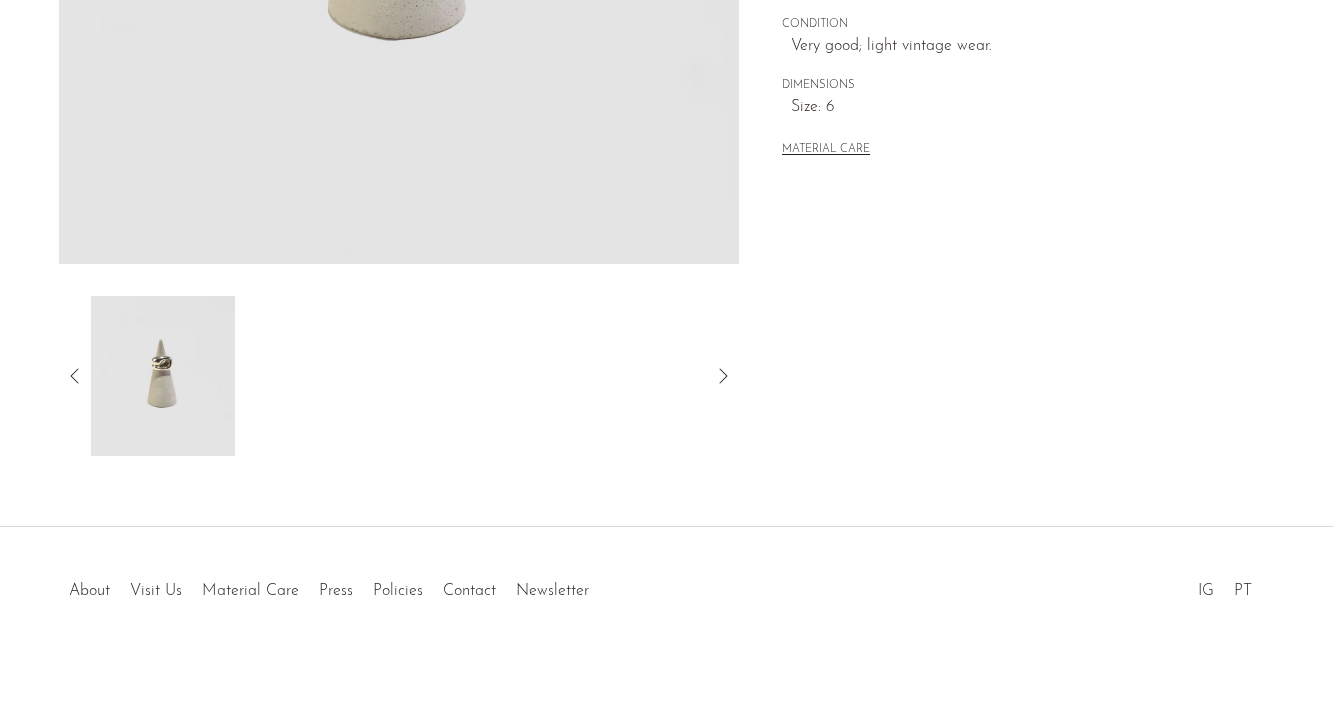 click 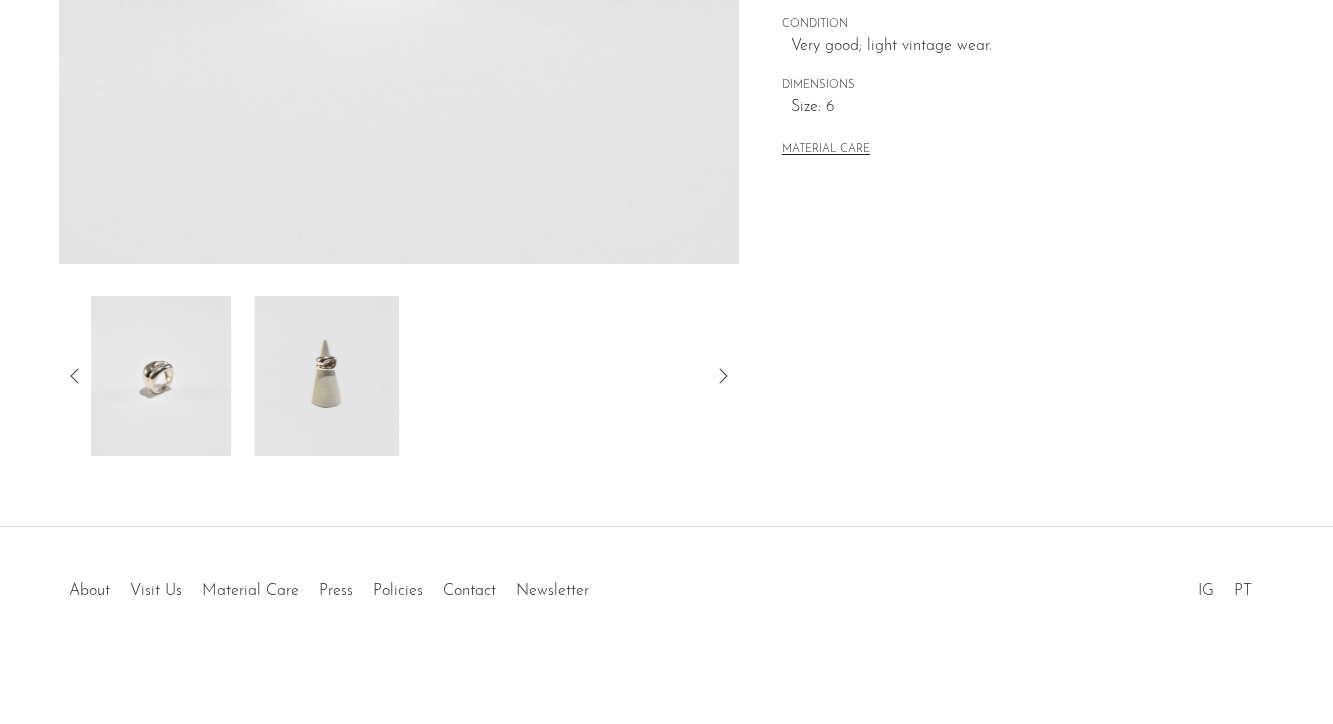 click 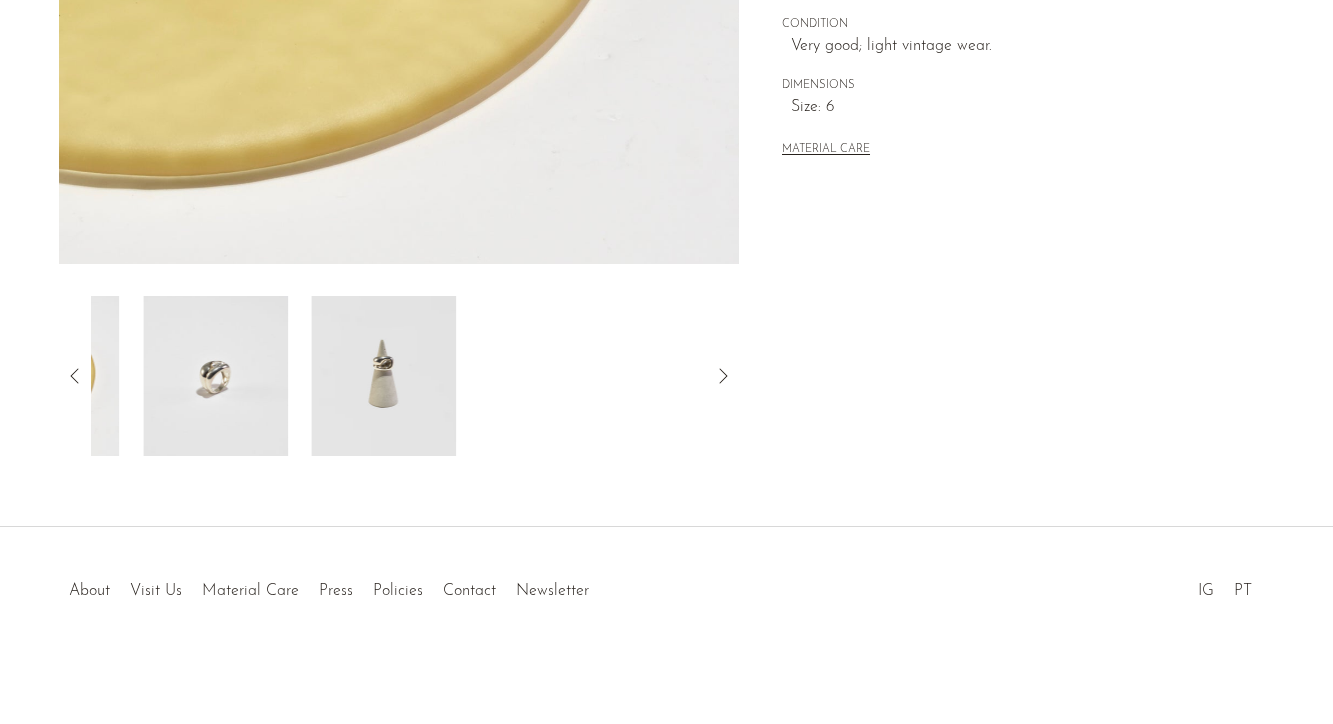 click 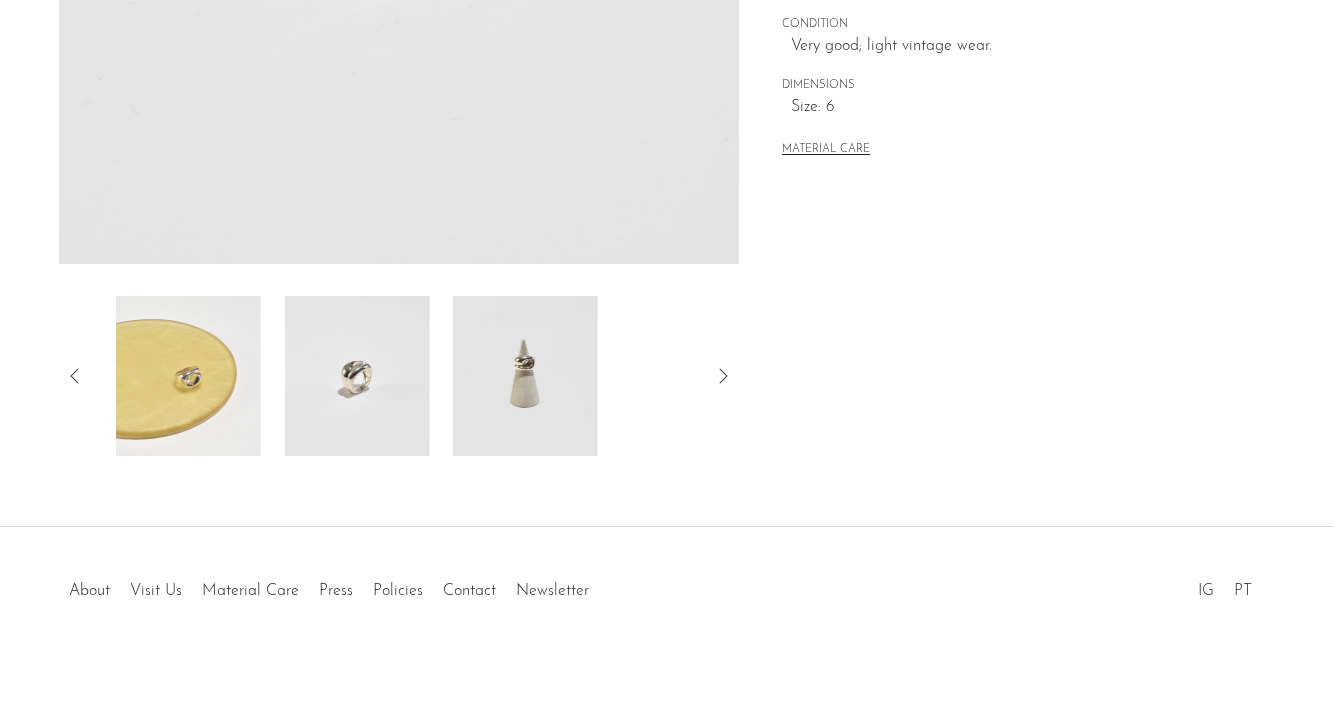 click 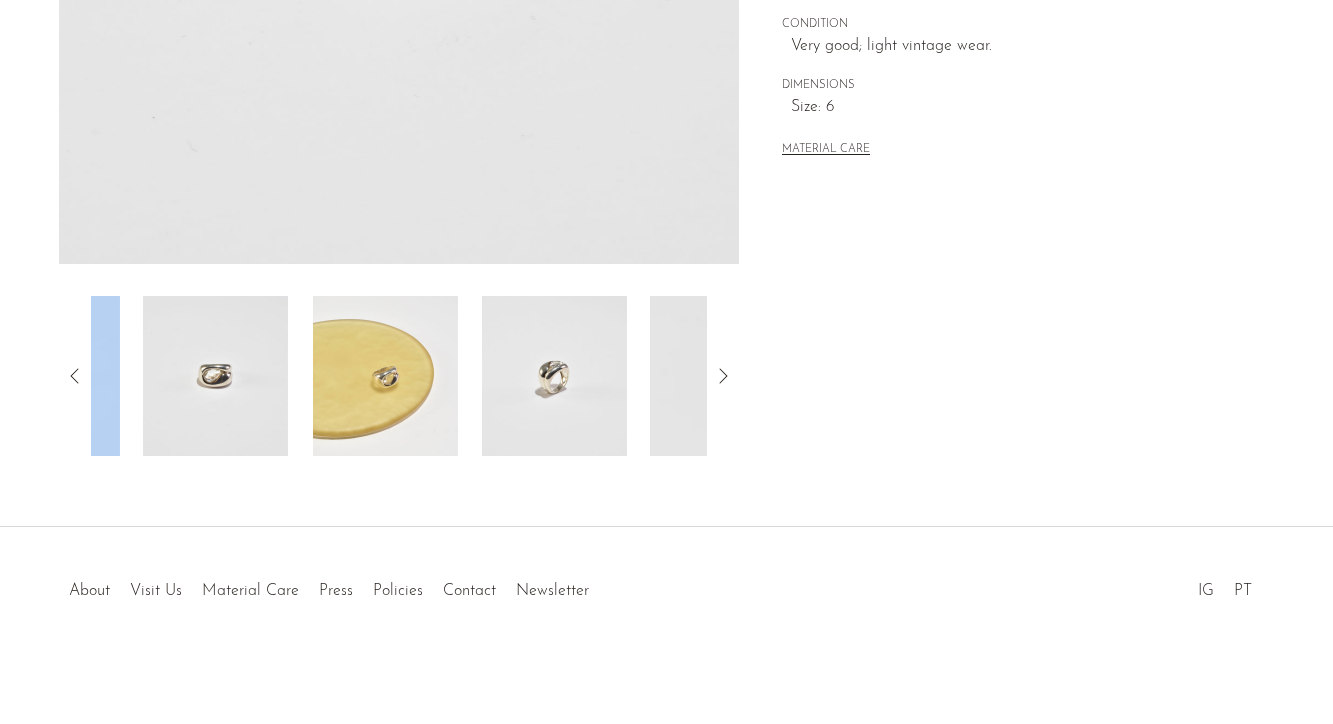 click 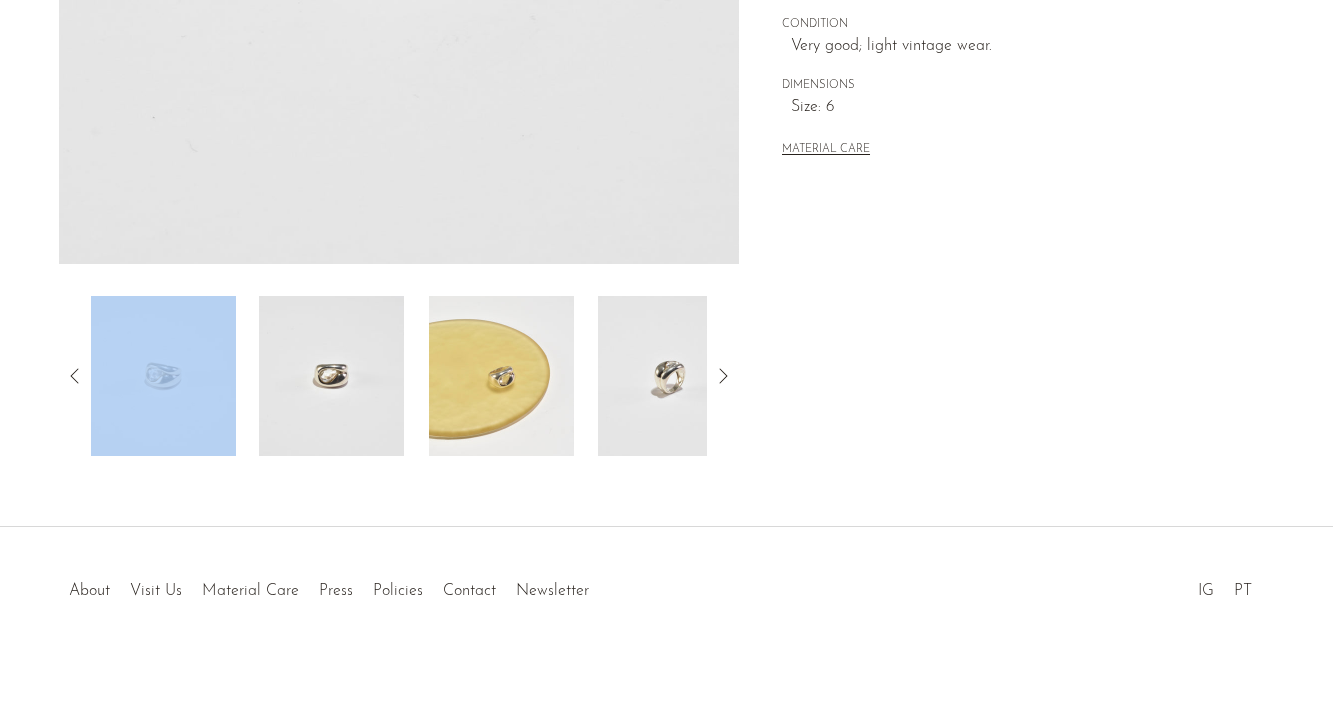 click at bounding box center (331, 376) 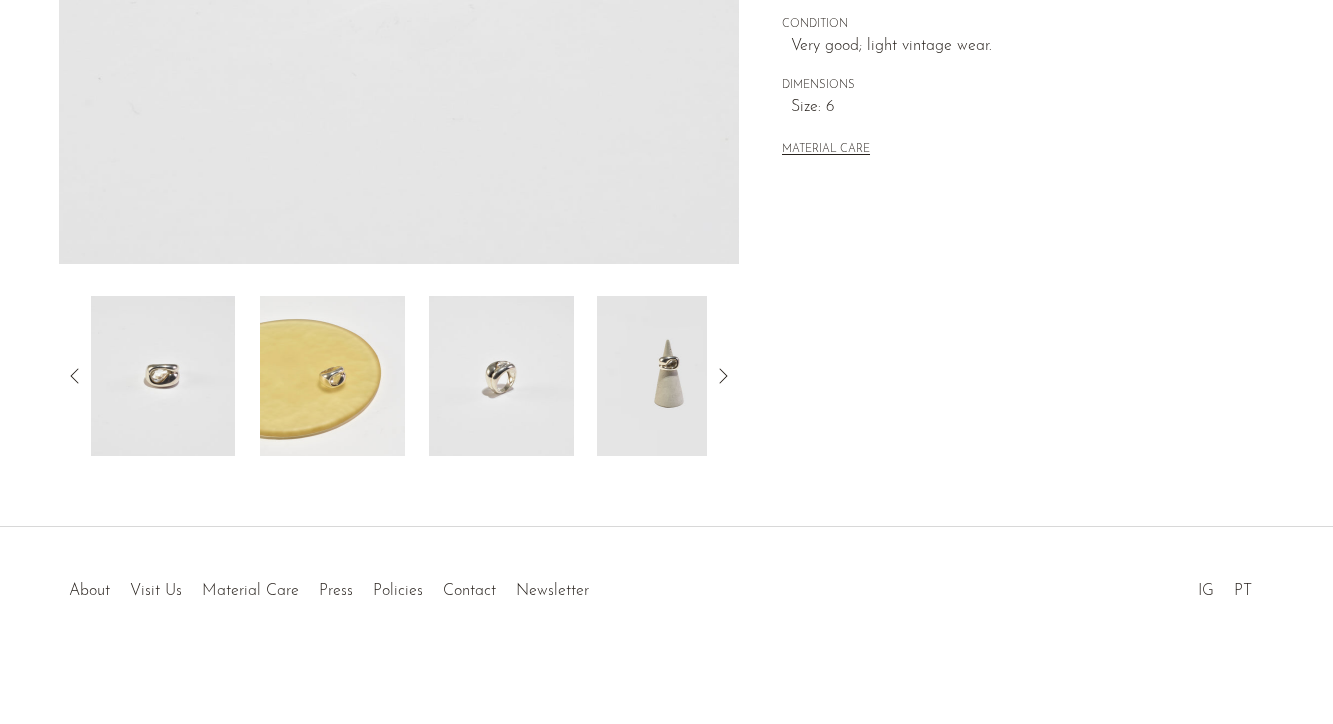click at bounding box center [162, 376] 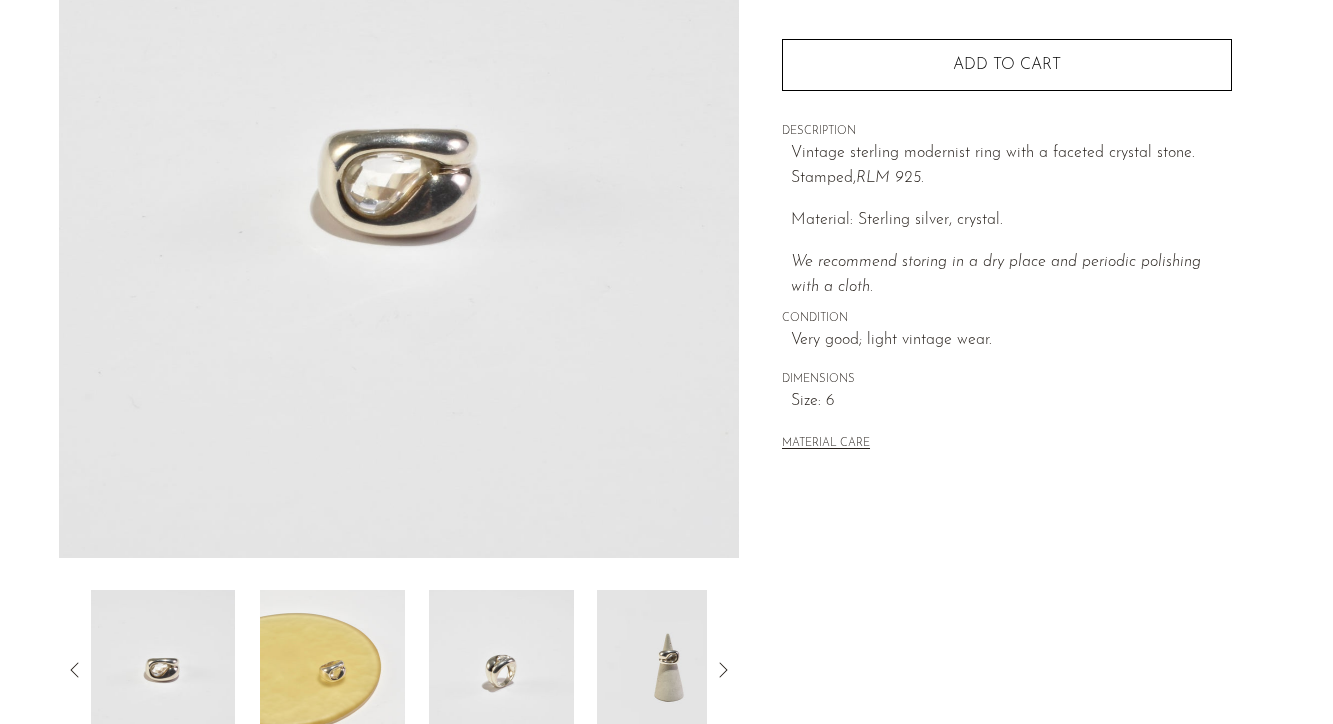 scroll, scrollTop: 195, scrollLeft: 0, axis: vertical 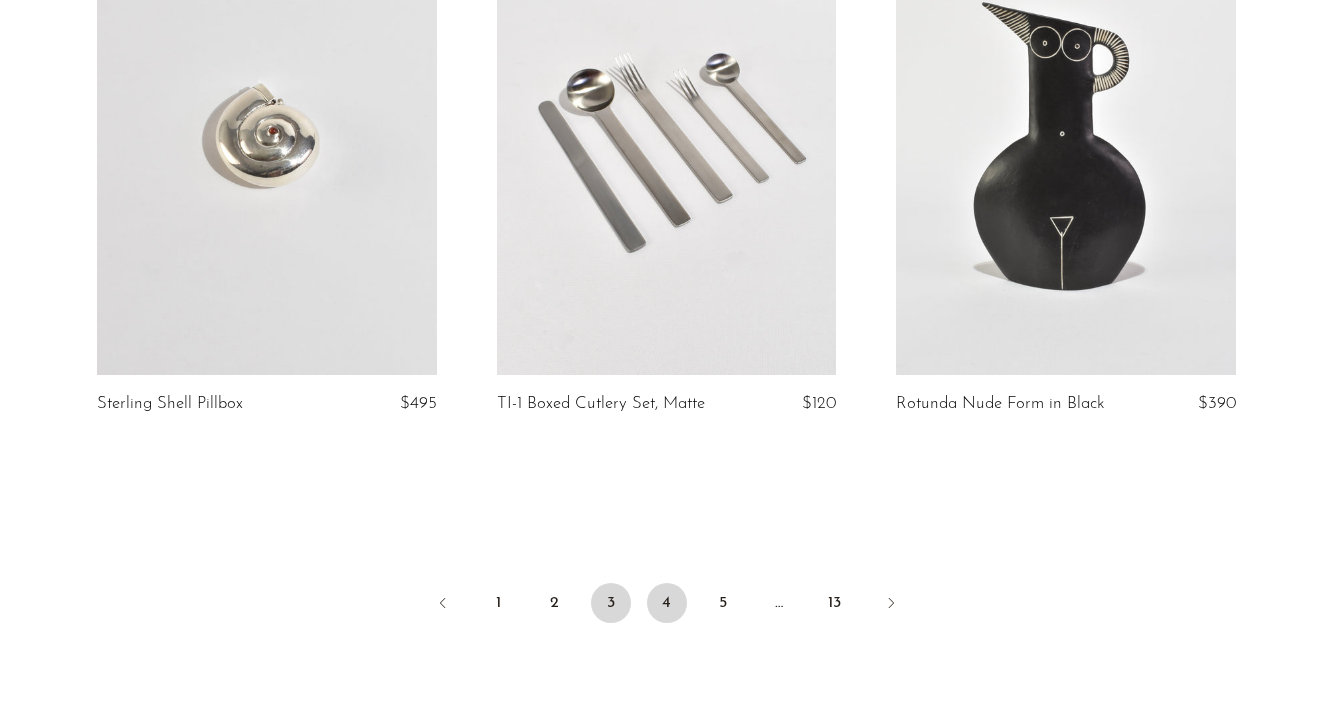 click on "4" at bounding box center (667, 603) 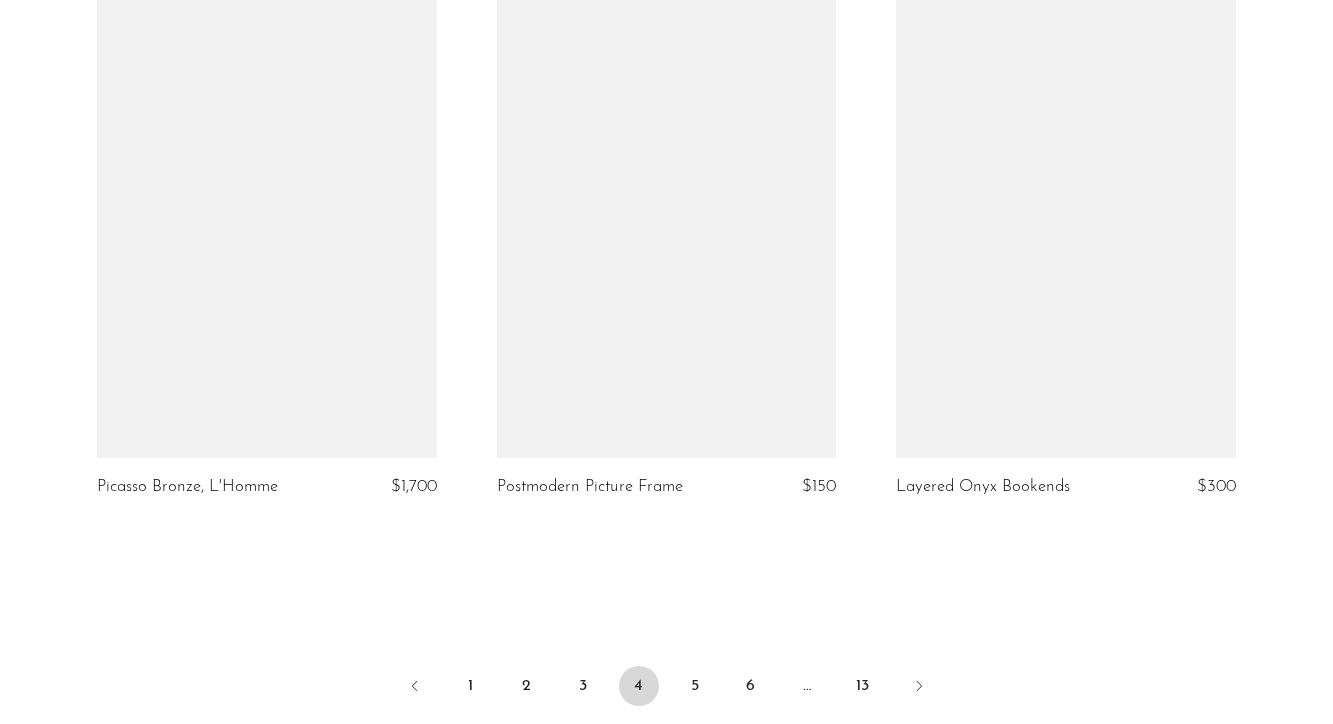scroll, scrollTop: 6580, scrollLeft: 0, axis: vertical 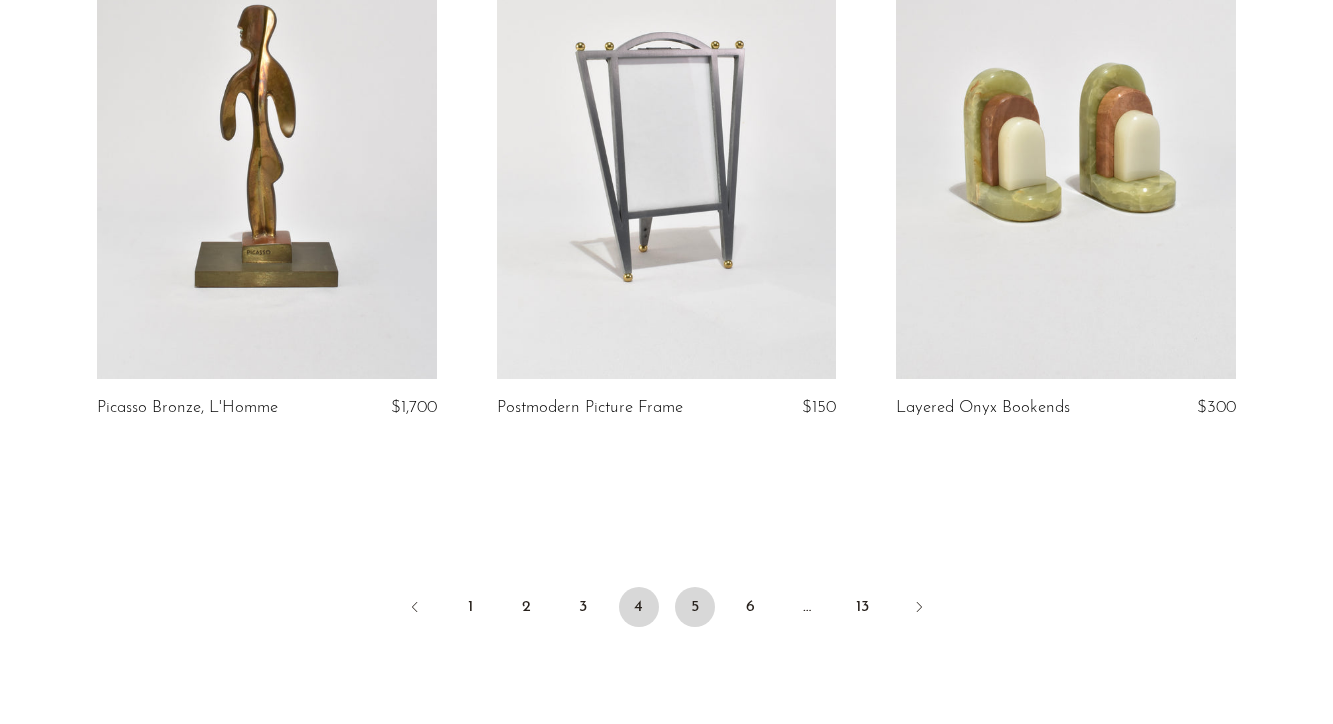click on "5" at bounding box center (695, 607) 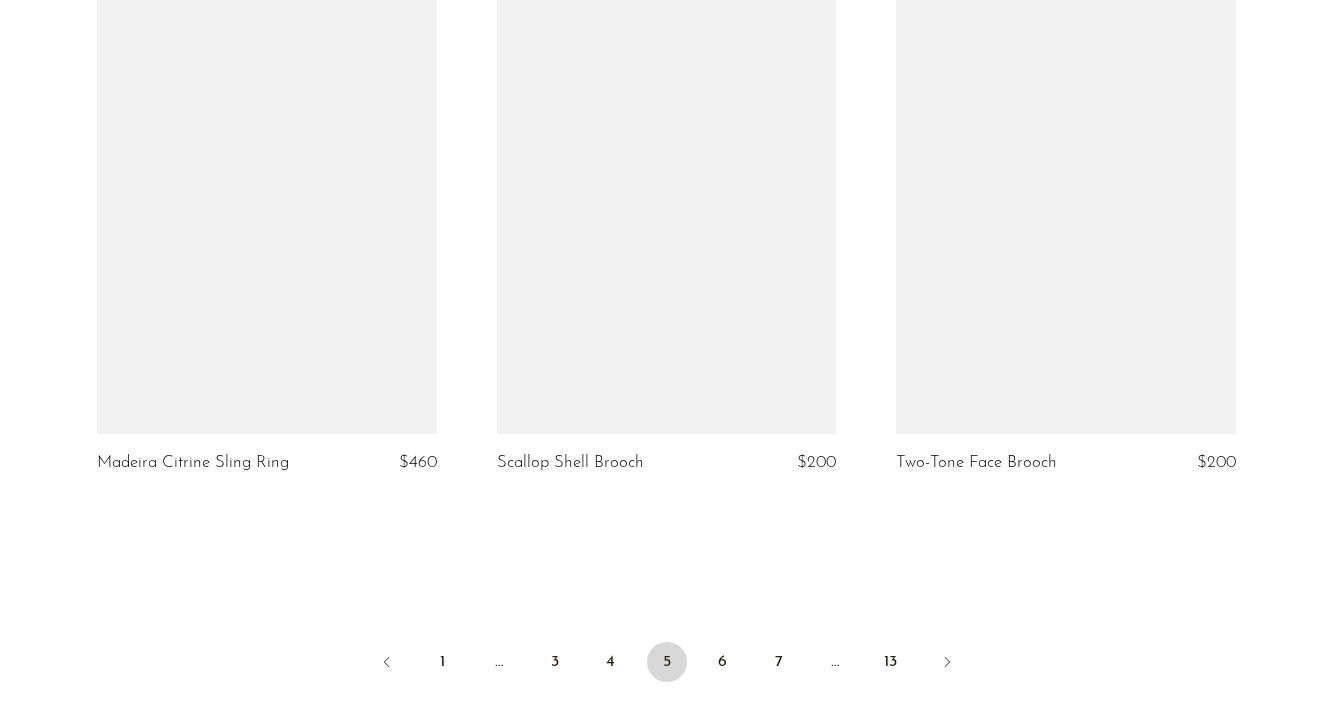 scroll, scrollTop: 6565, scrollLeft: 0, axis: vertical 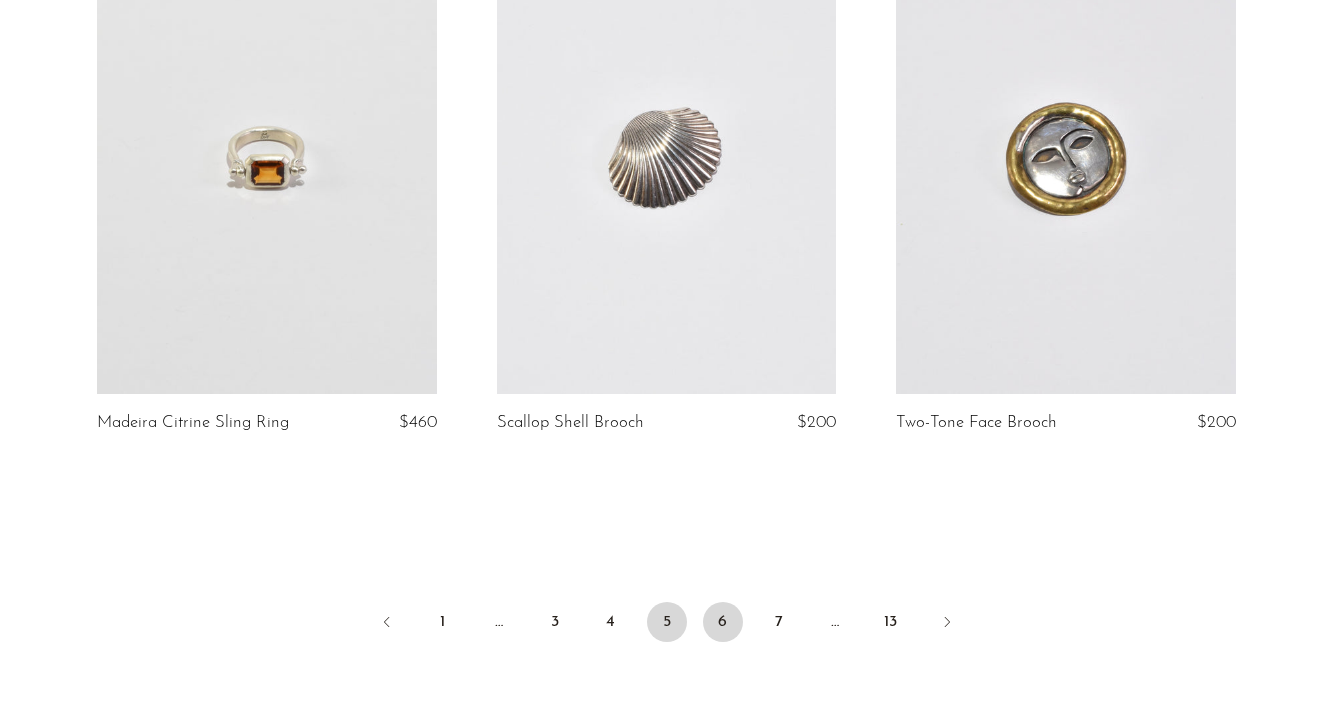 click on "6" at bounding box center [723, 622] 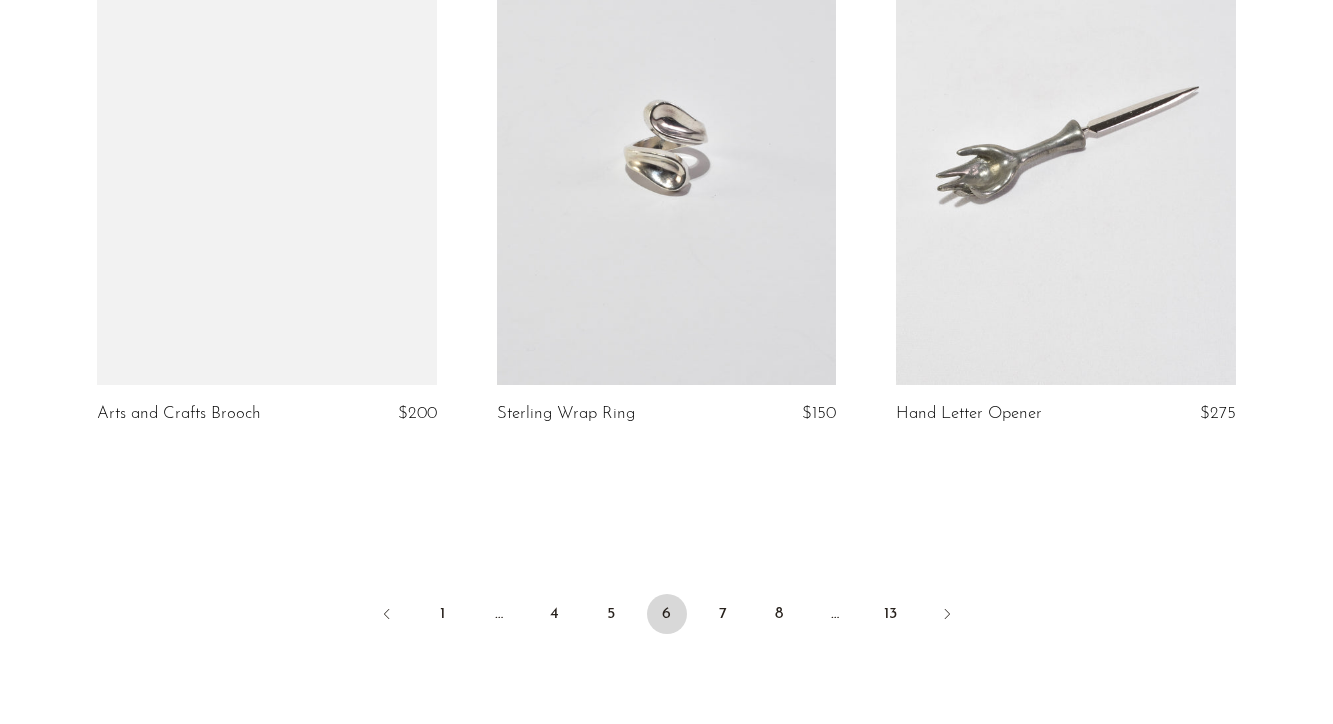 scroll, scrollTop: 6520, scrollLeft: 0, axis: vertical 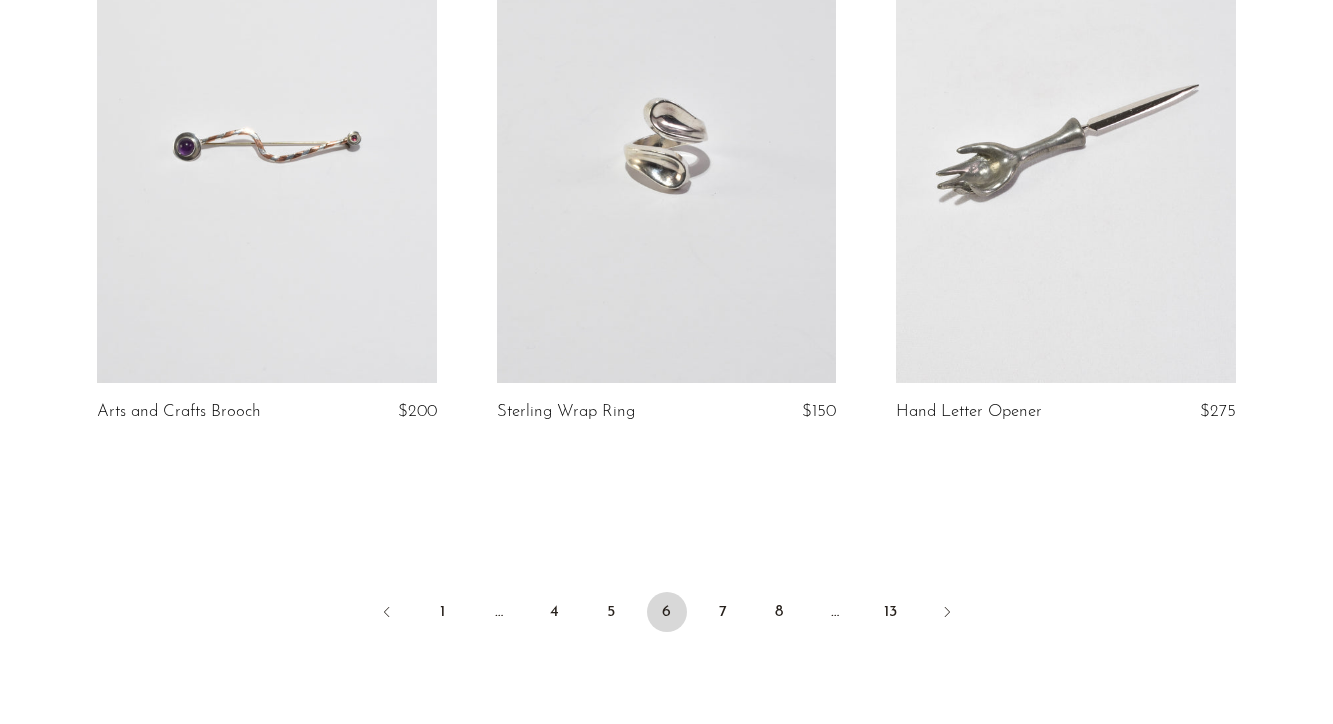 click on "7" at bounding box center (723, 612) 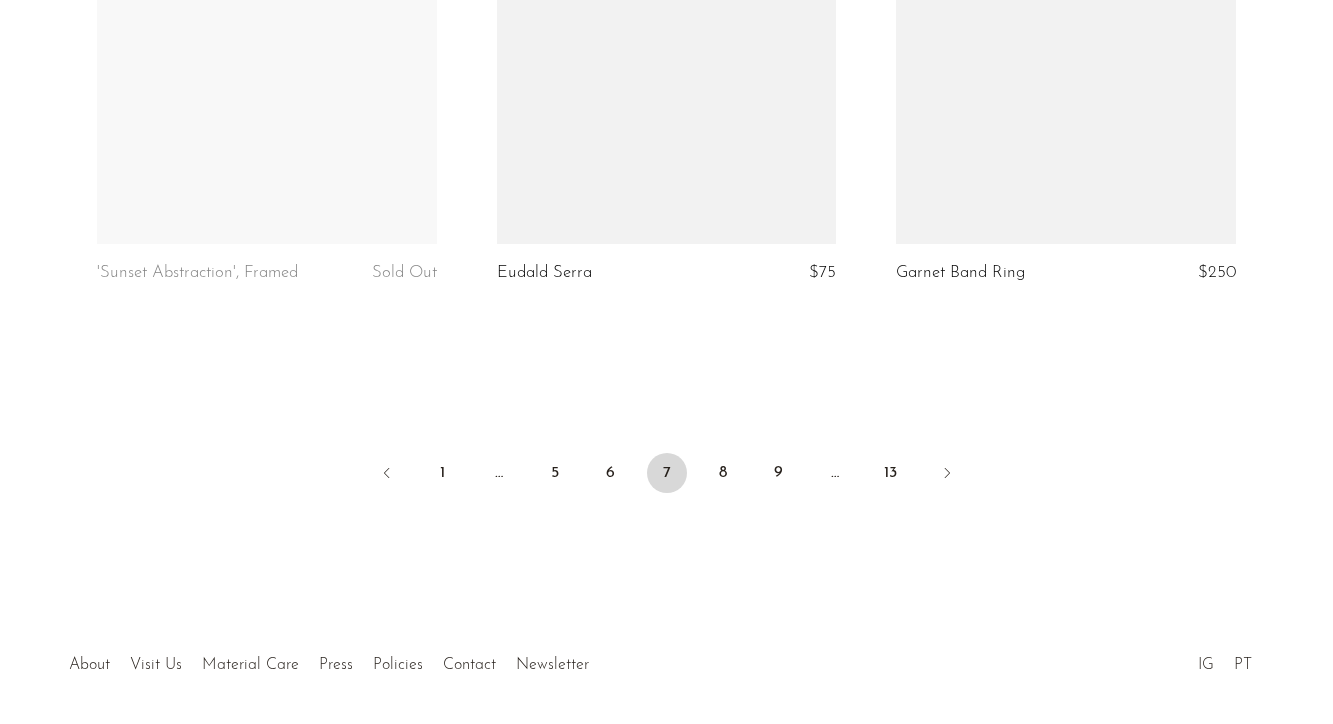 scroll, scrollTop: 6680, scrollLeft: 0, axis: vertical 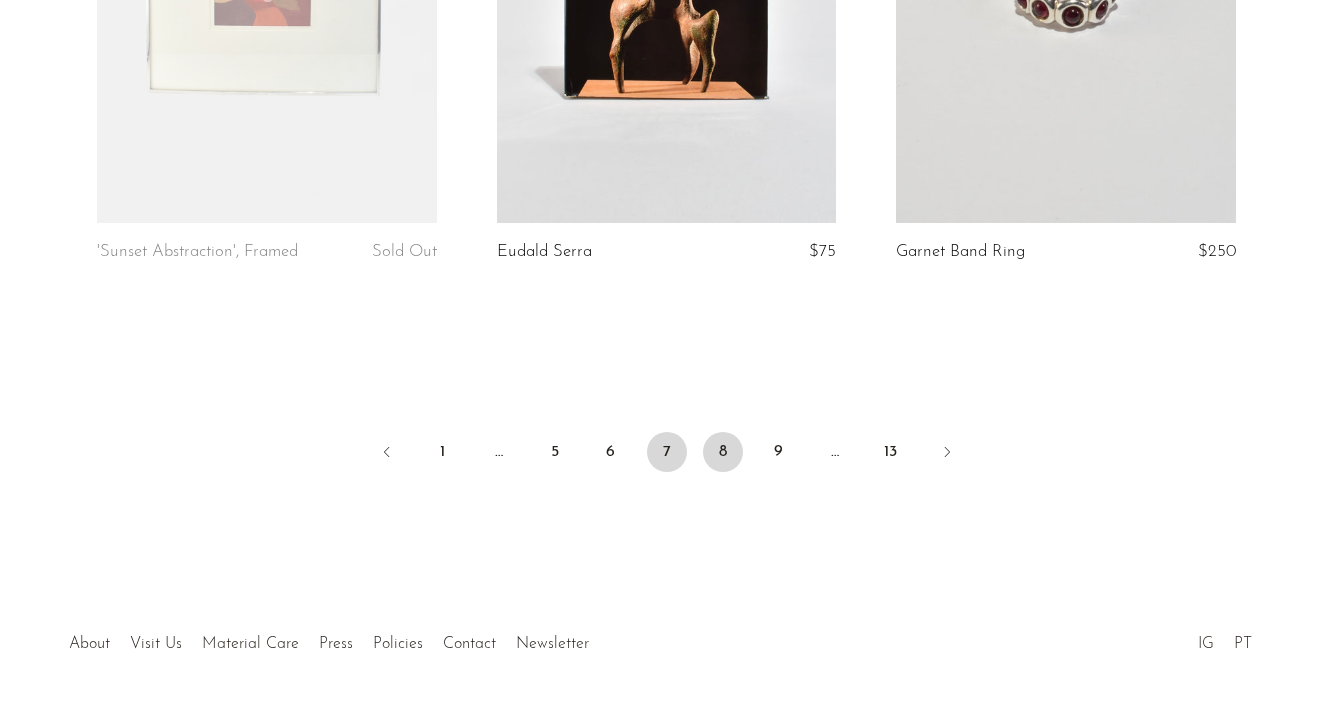 click on "8" at bounding box center [723, 452] 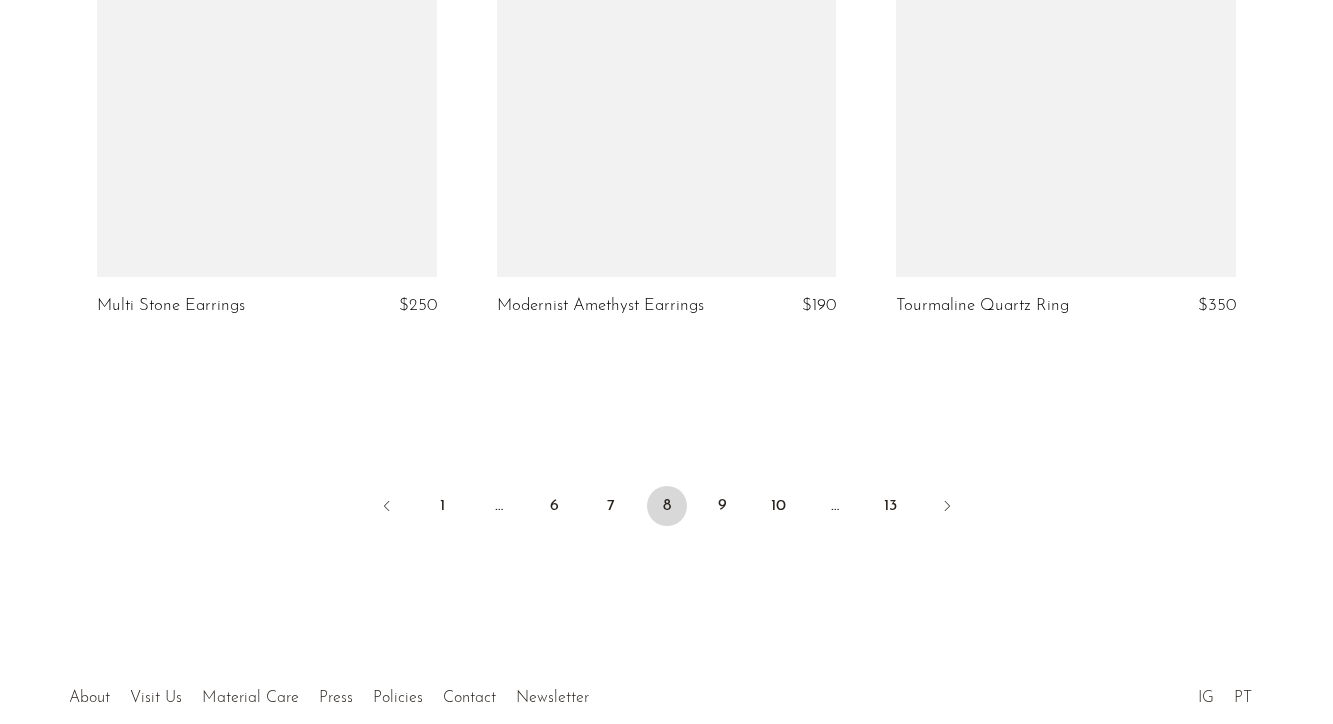 scroll, scrollTop: 6680, scrollLeft: 0, axis: vertical 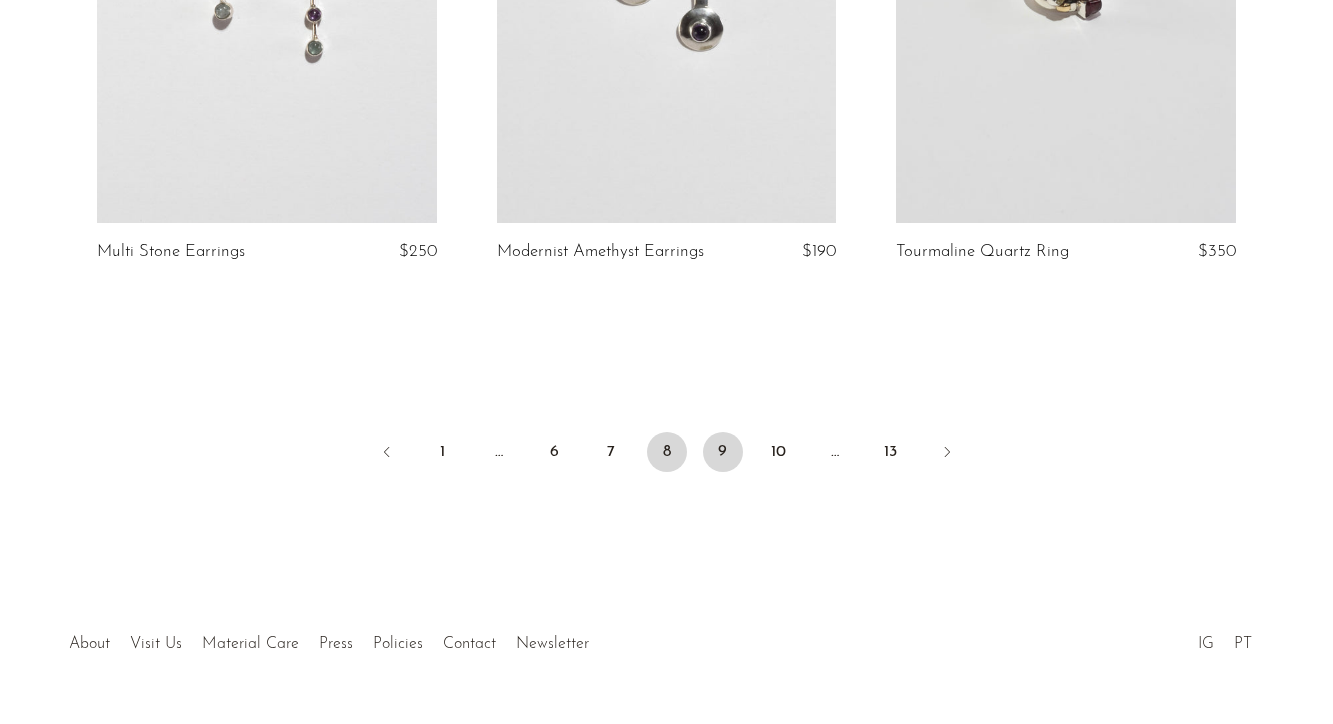 click on "9" at bounding box center (723, 452) 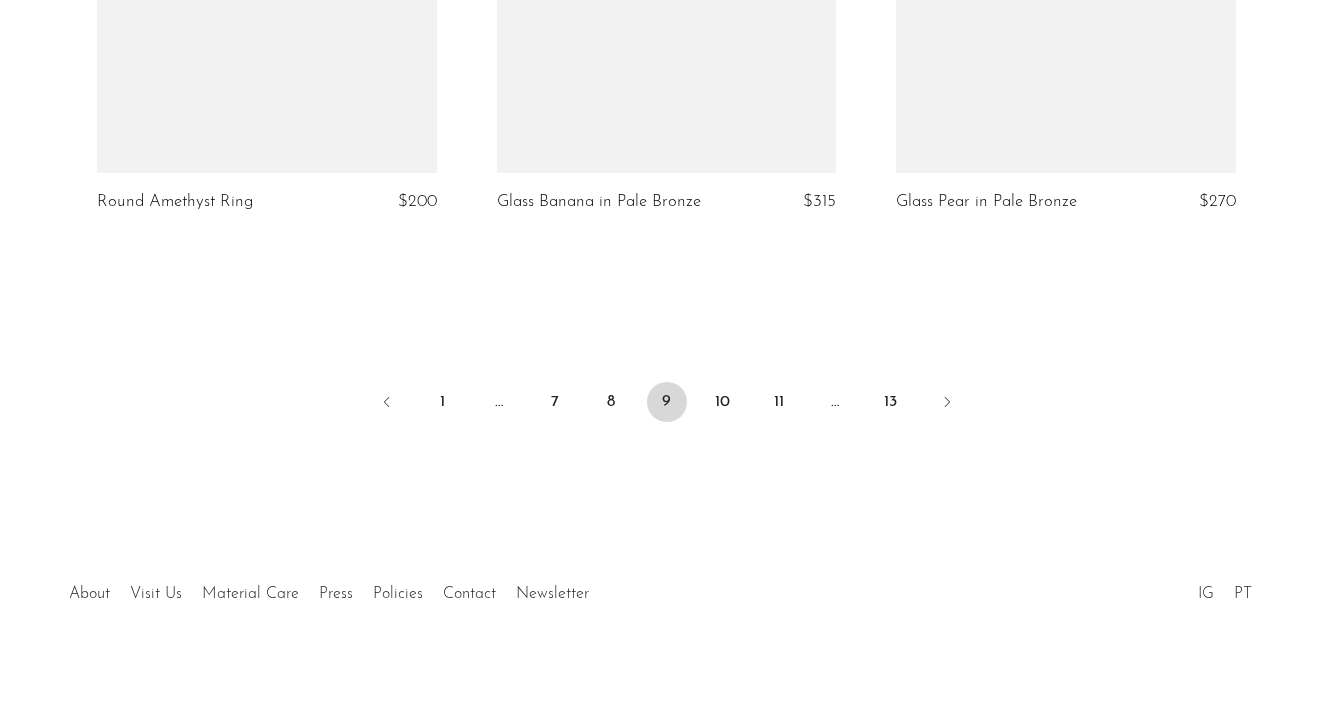scroll, scrollTop: 6770, scrollLeft: 0, axis: vertical 